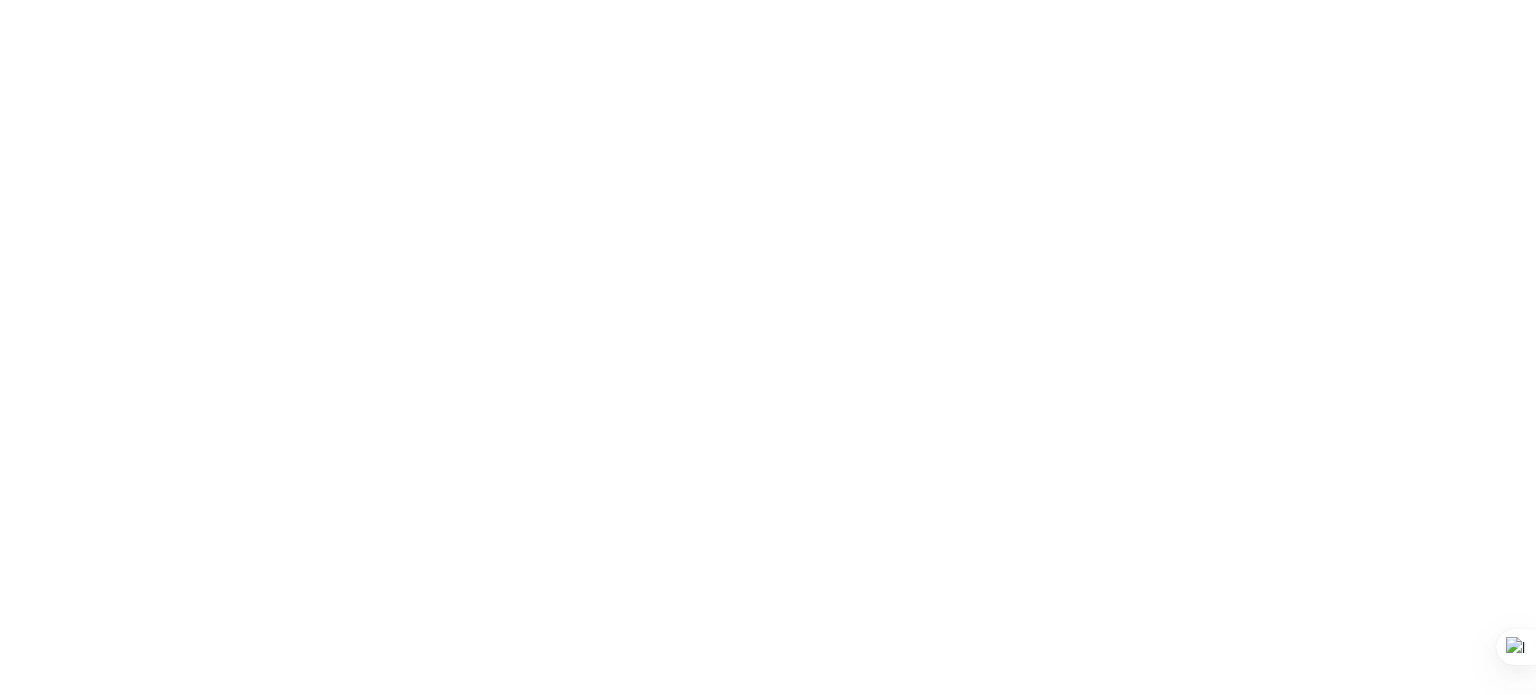 scroll, scrollTop: 0, scrollLeft: 0, axis: both 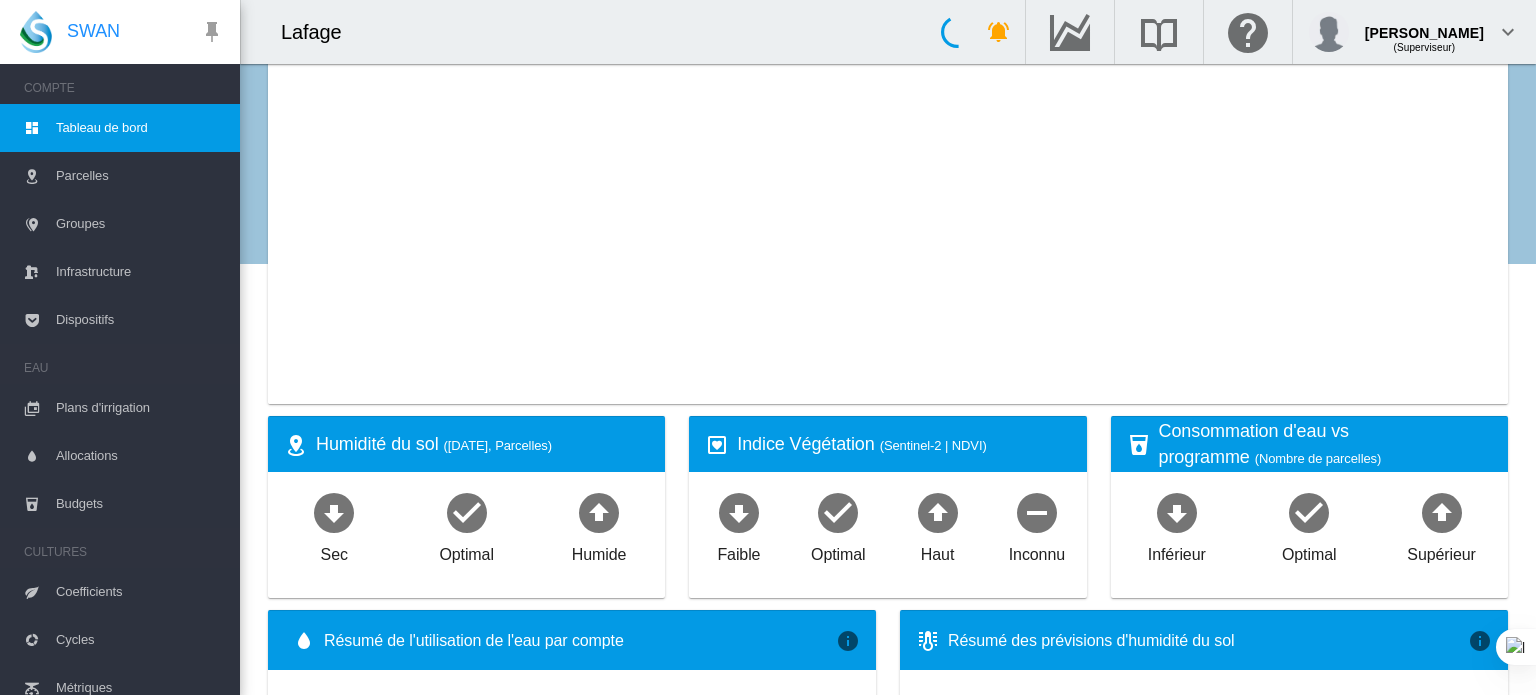 type on "**********" 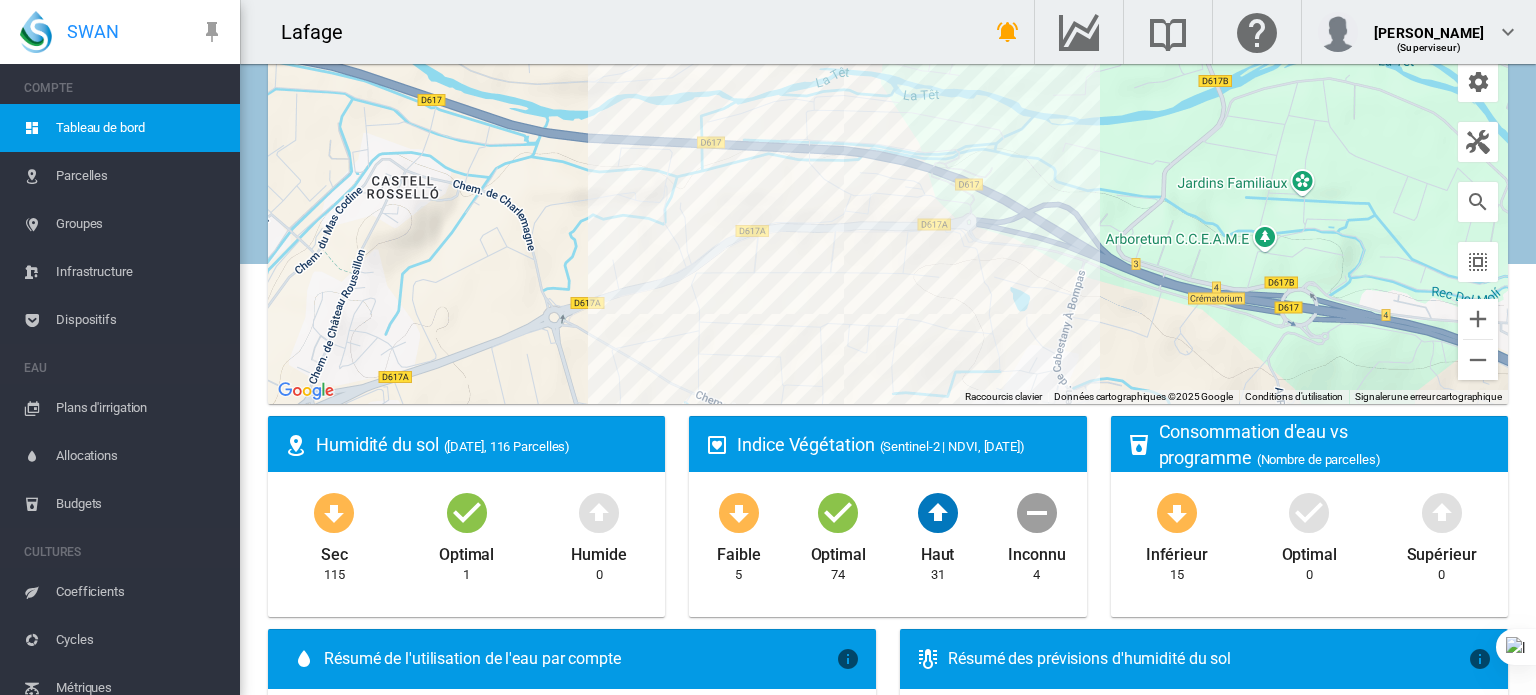 drag, startPoint x: 773, startPoint y: 153, endPoint x: 804, endPoint y: 334, distance: 183.63551 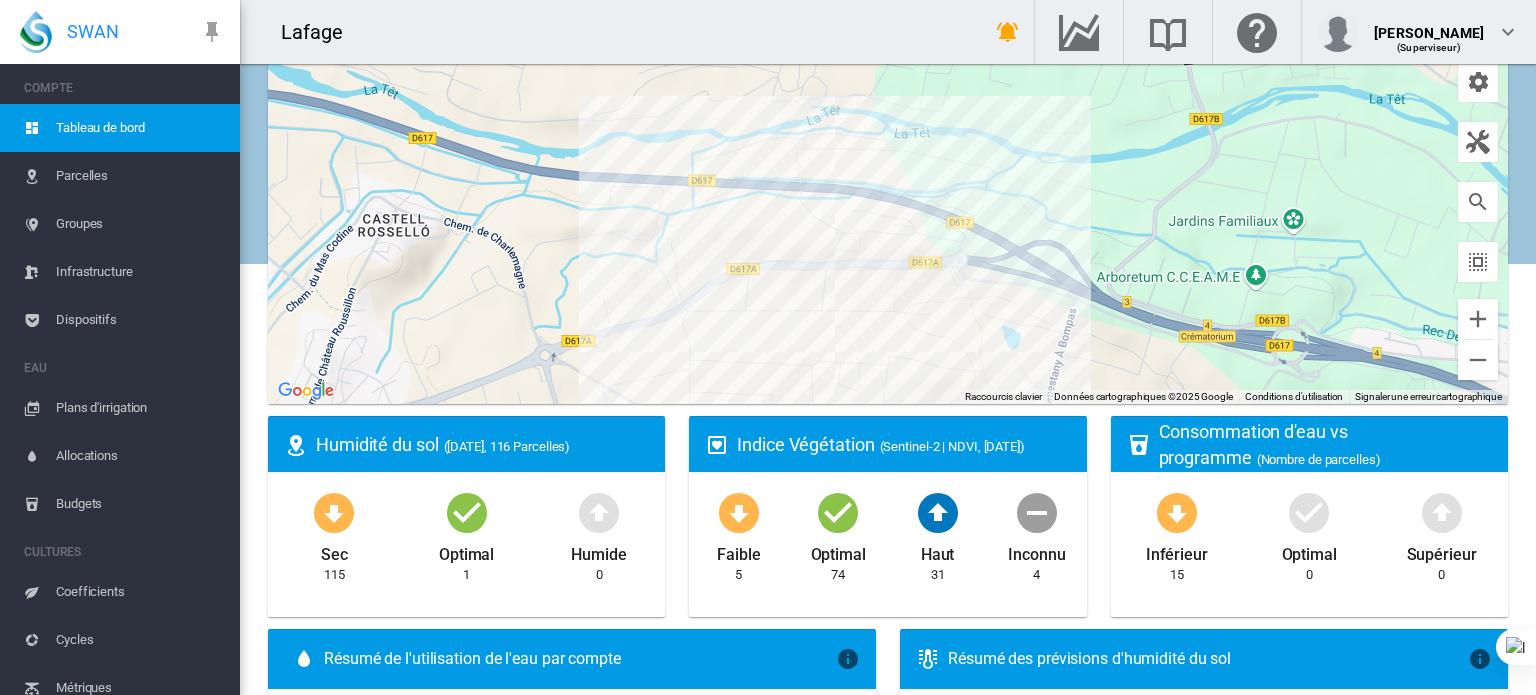 drag, startPoint x: 919, startPoint y: 211, endPoint x: 902, endPoint y: 267, distance: 58.5235 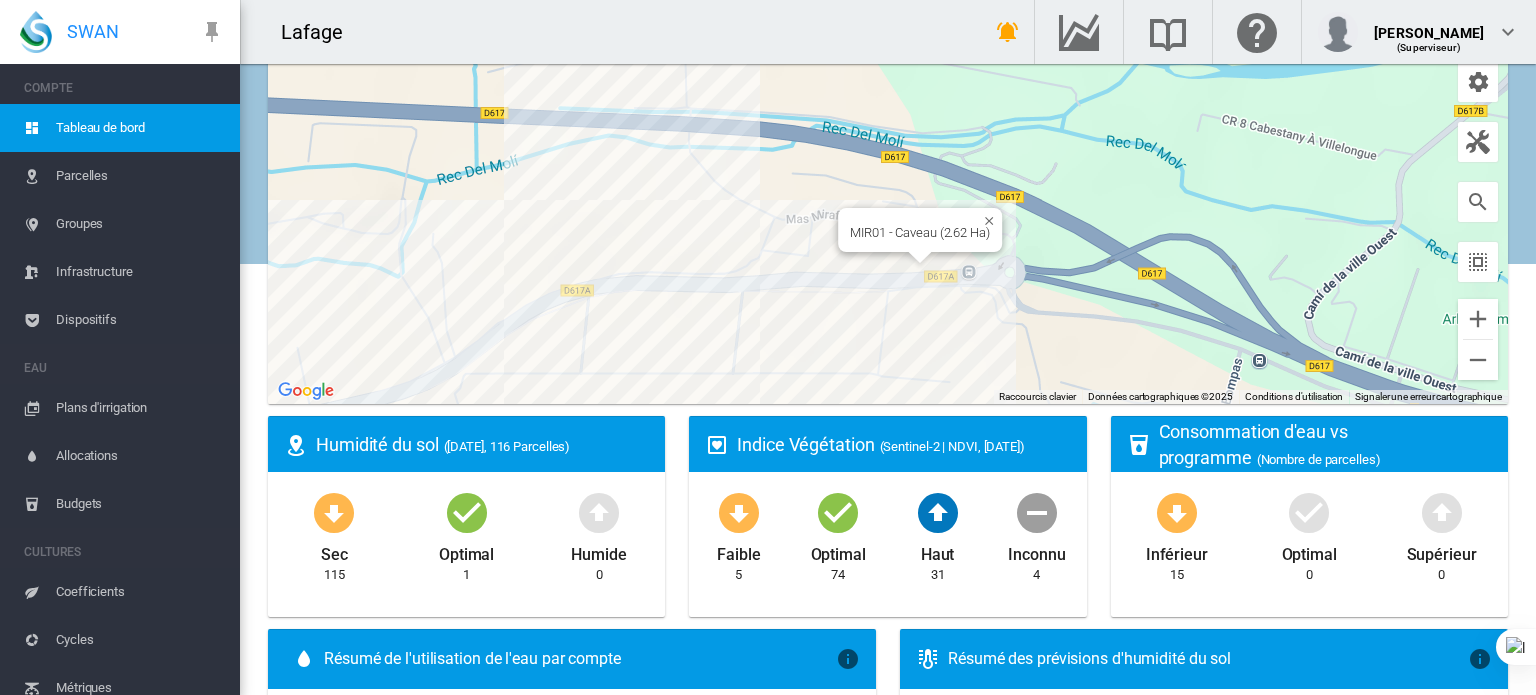 drag, startPoint x: 843, startPoint y: 245, endPoint x: 848, endPoint y: 271, distance: 26.476404 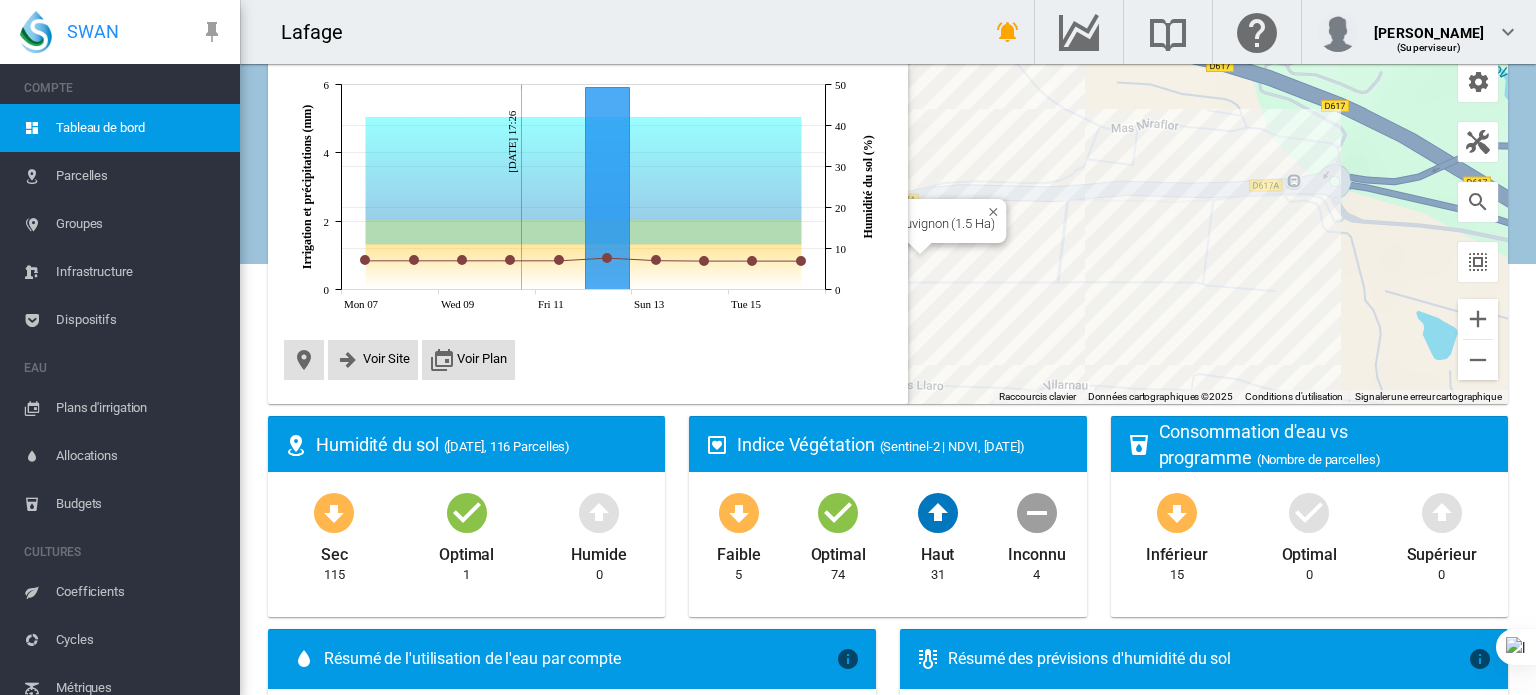 scroll, scrollTop: 40, scrollLeft: 0, axis: vertical 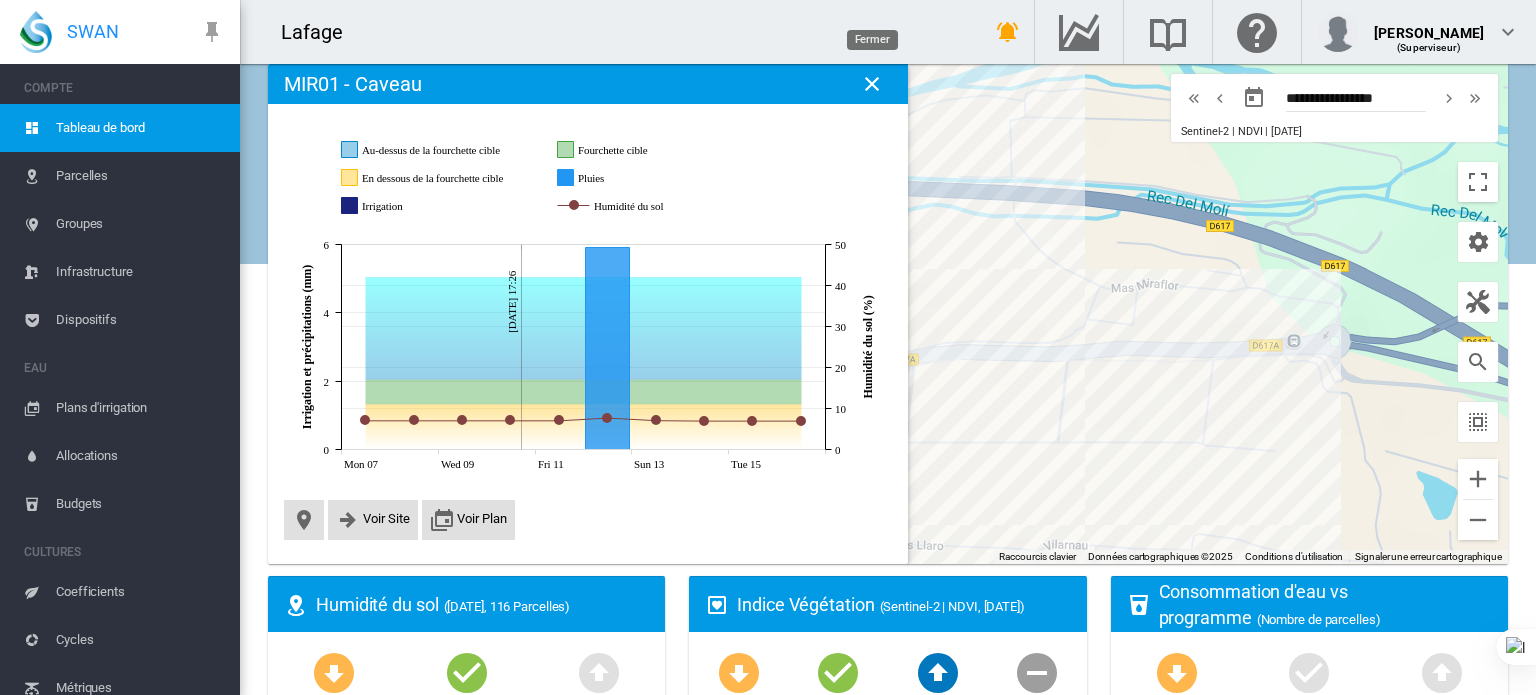 click at bounding box center [872, 84] 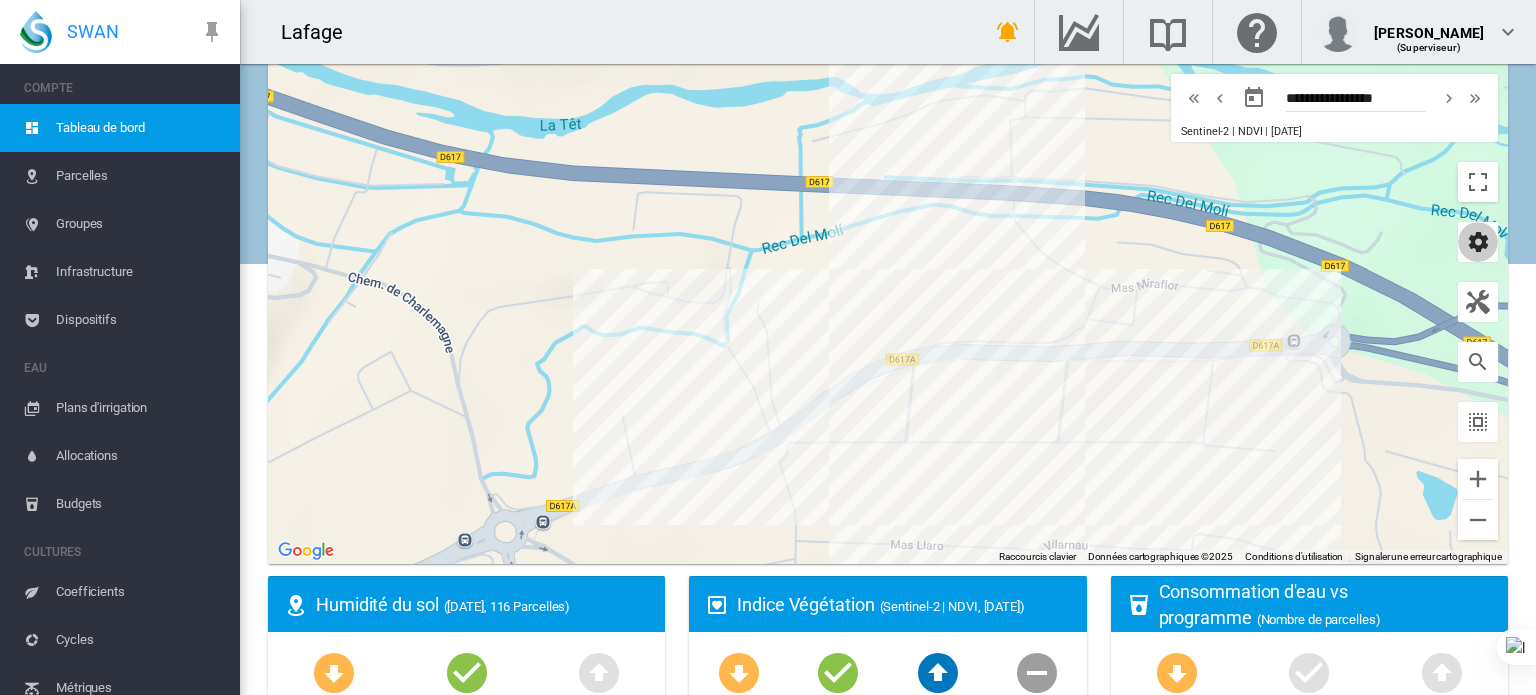 click at bounding box center (1478, 242) 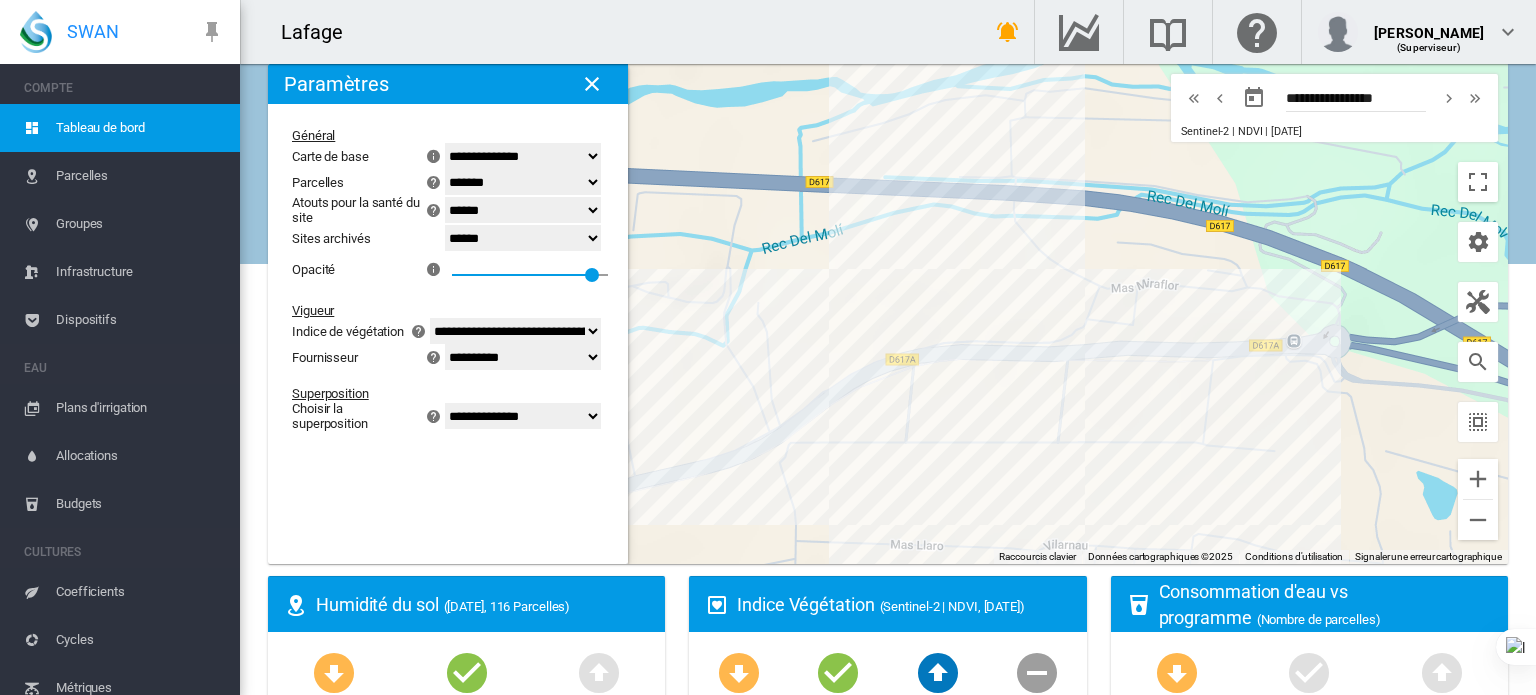 click on "**********" 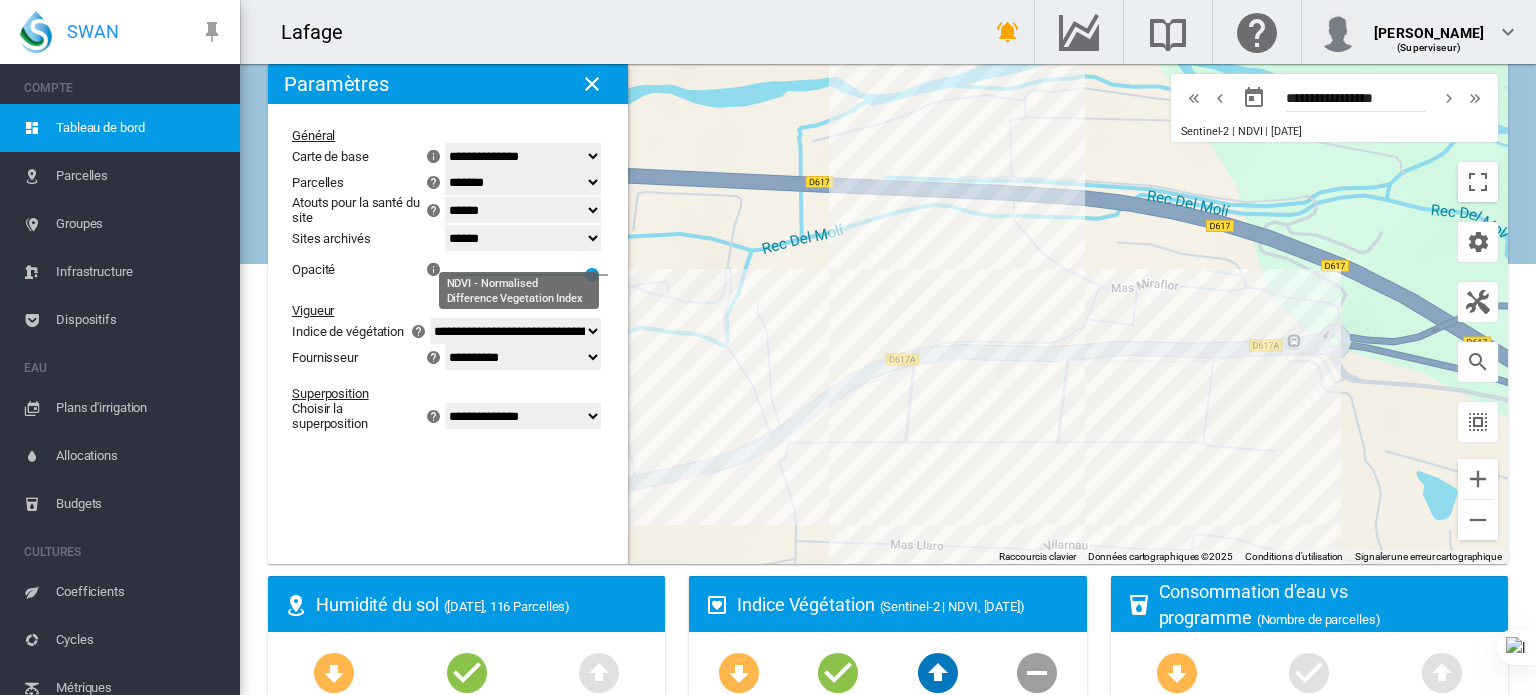 click on "**********" 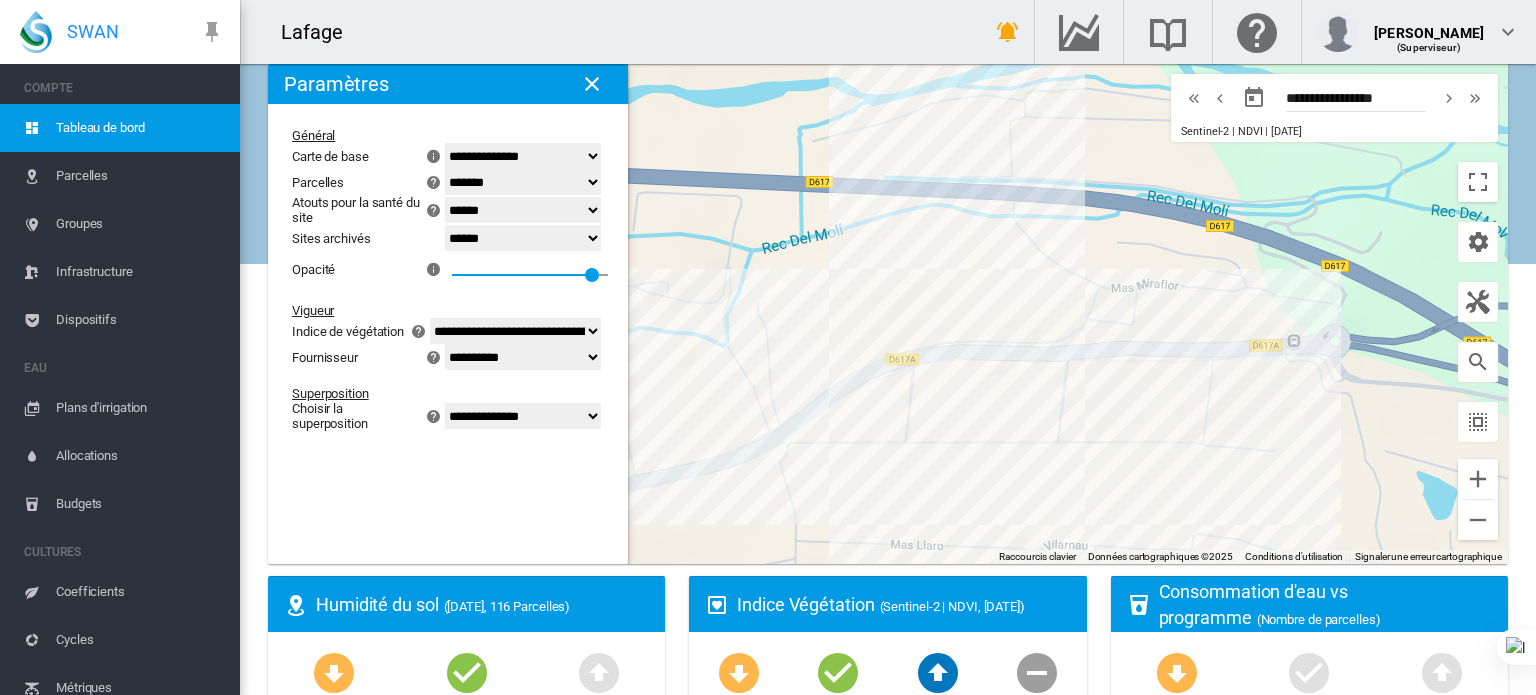 click on "**********" 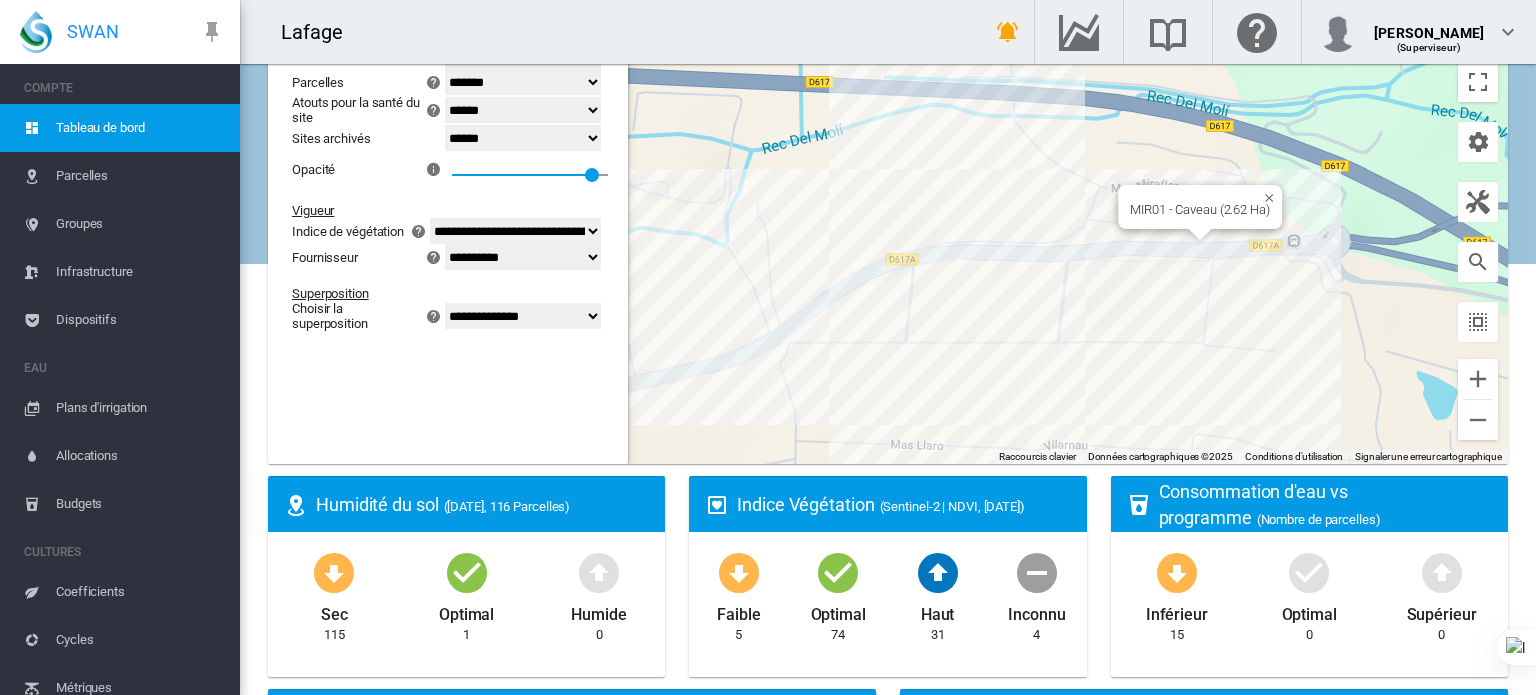 click on "MIR01 - Caveau (2.62 Ha)" at bounding box center (1200, 207) 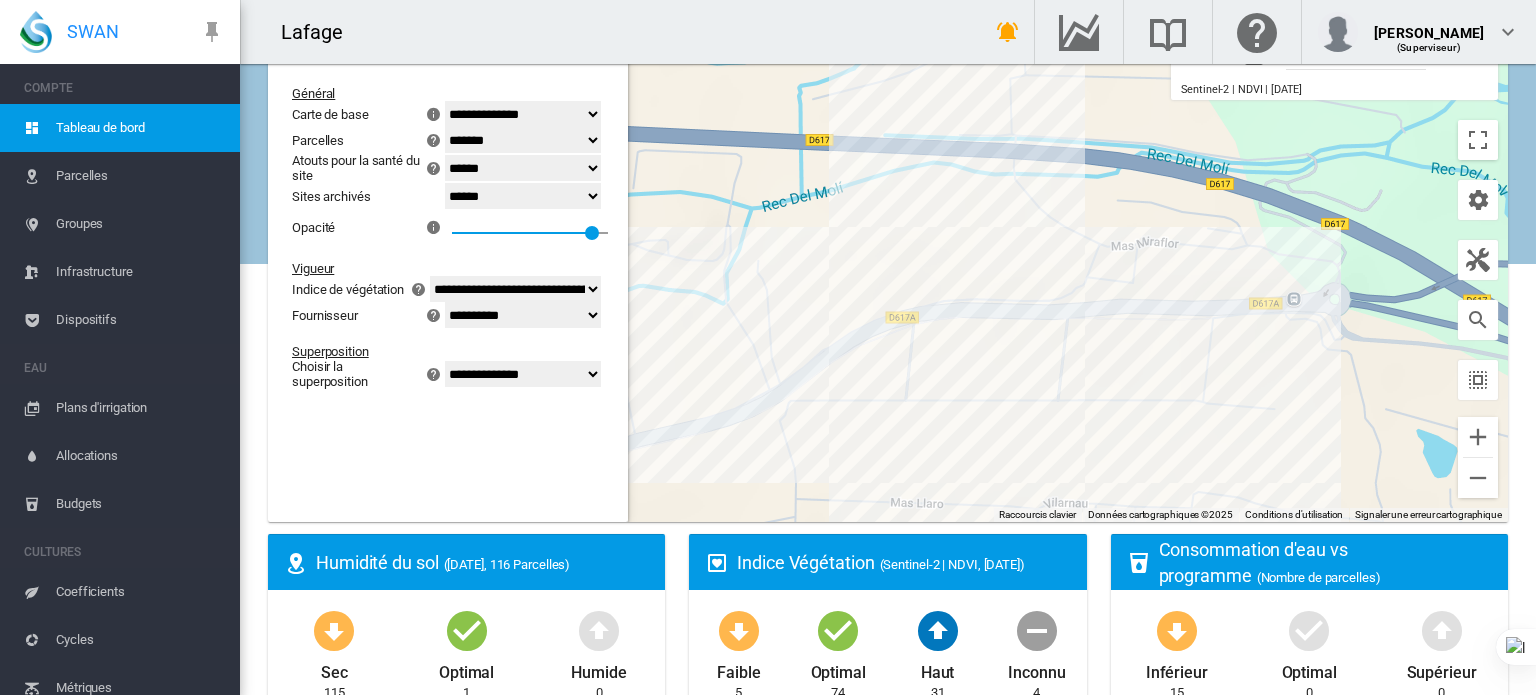 scroll, scrollTop: 40, scrollLeft: 0, axis: vertical 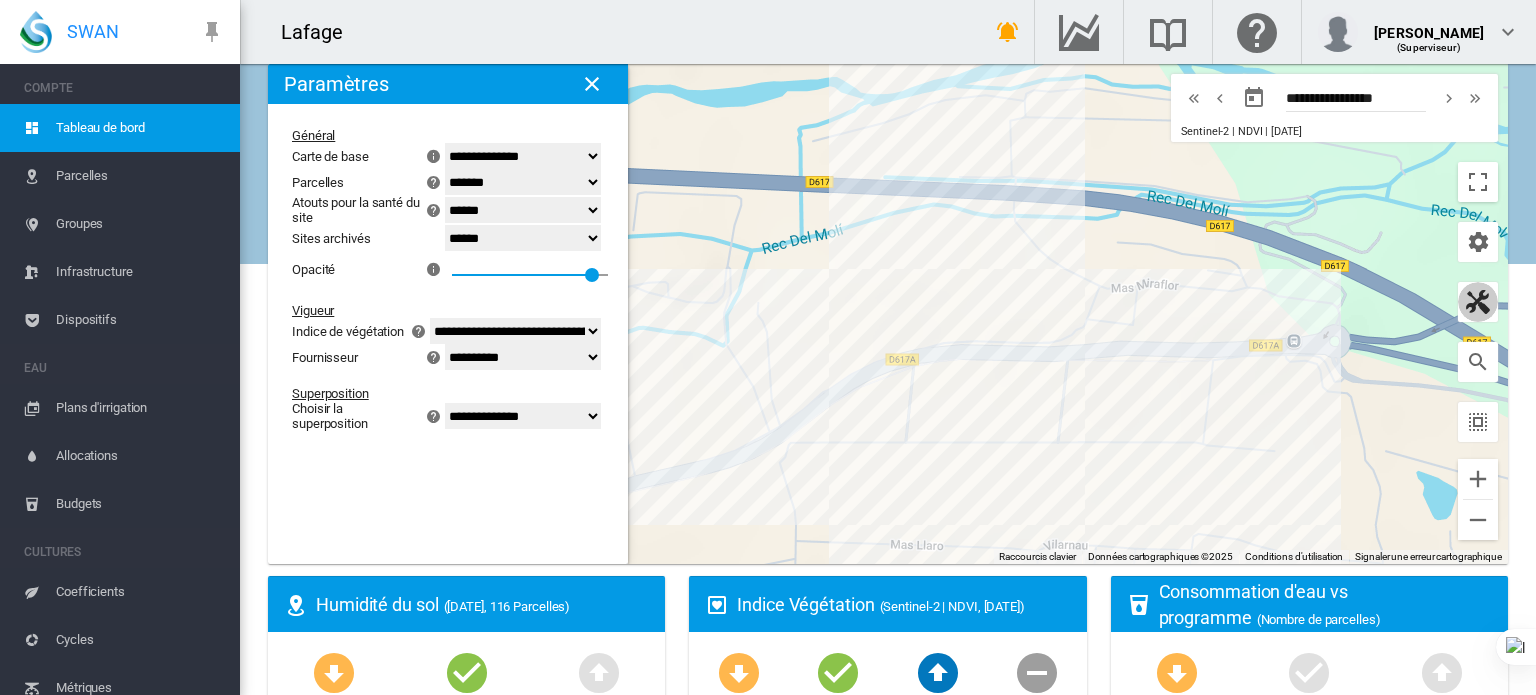 click at bounding box center (1478, 302) 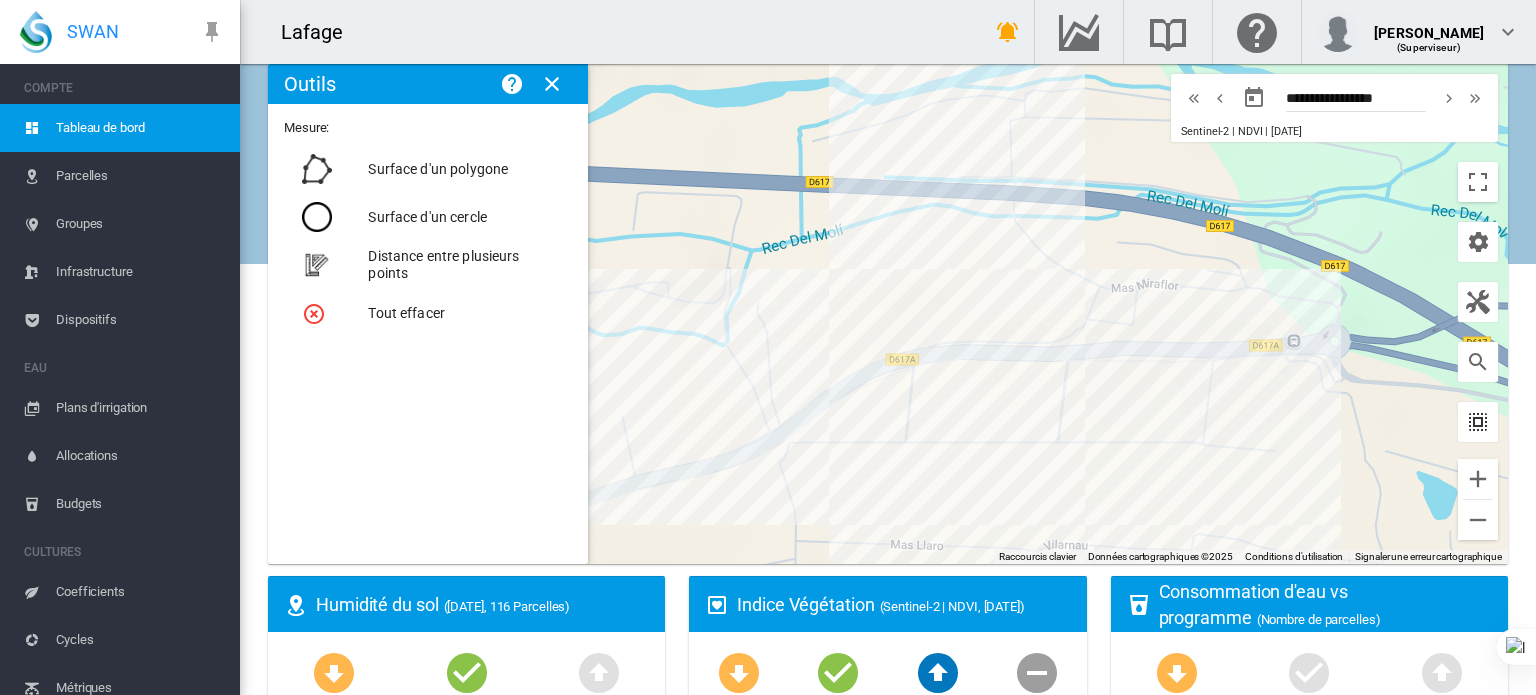 click at bounding box center (1478, 422) 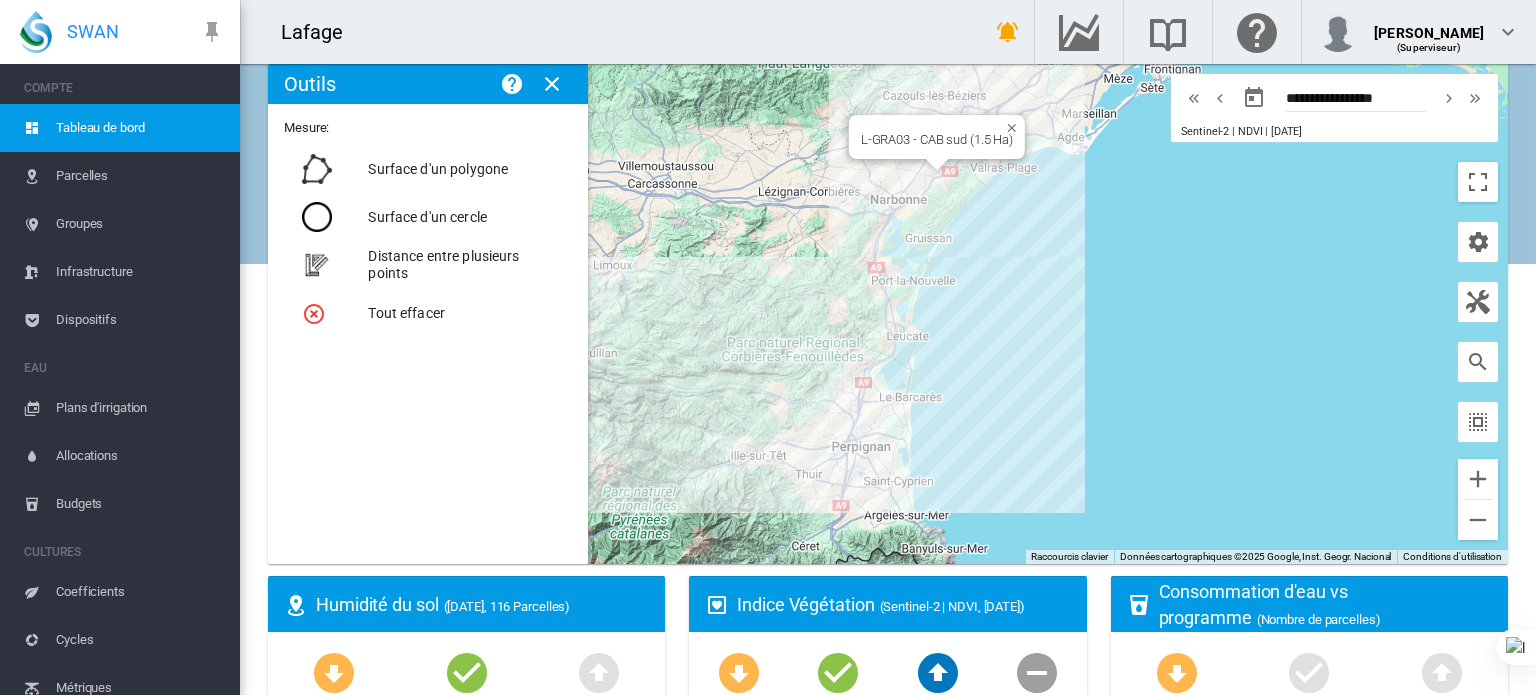 scroll, scrollTop: 0, scrollLeft: 0, axis: both 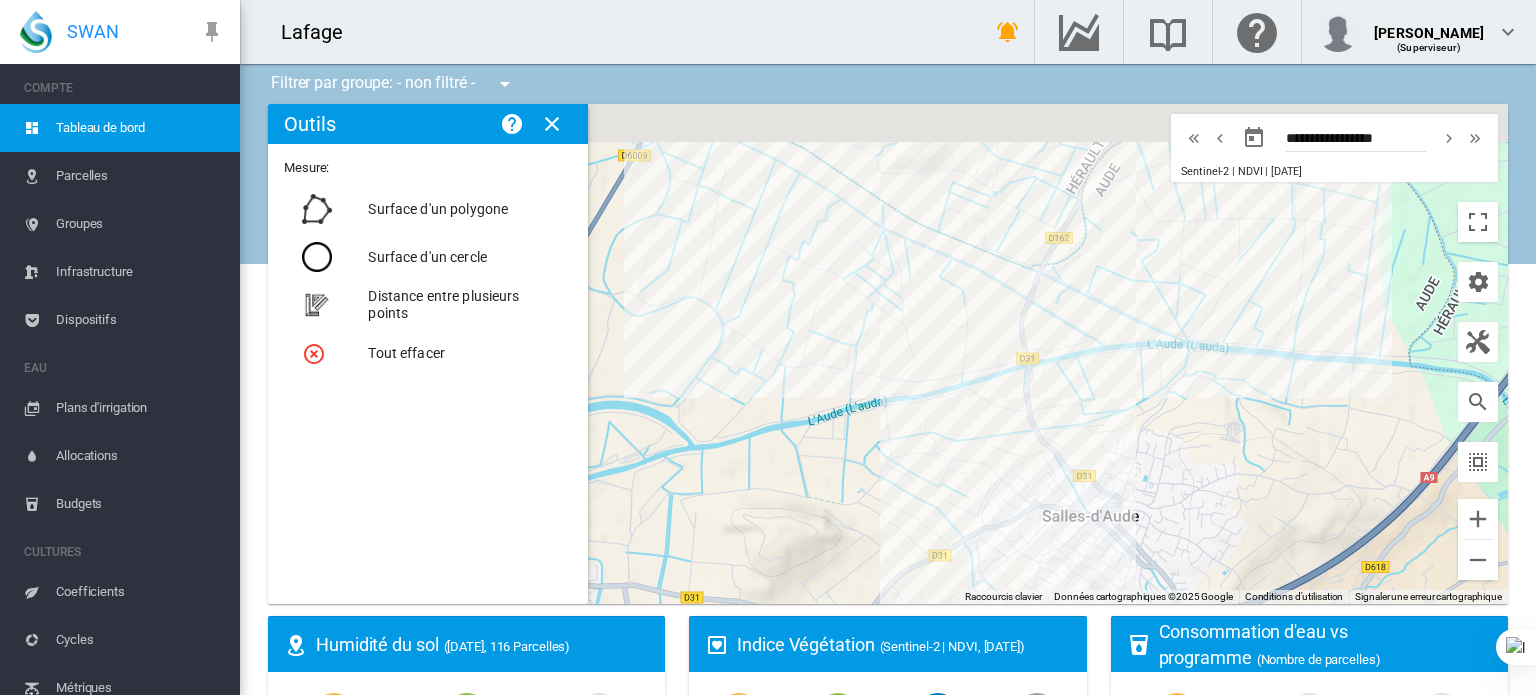 drag, startPoint x: 896, startPoint y: 287, endPoint x: 879, endPoint y: 447, distance: 160.90059 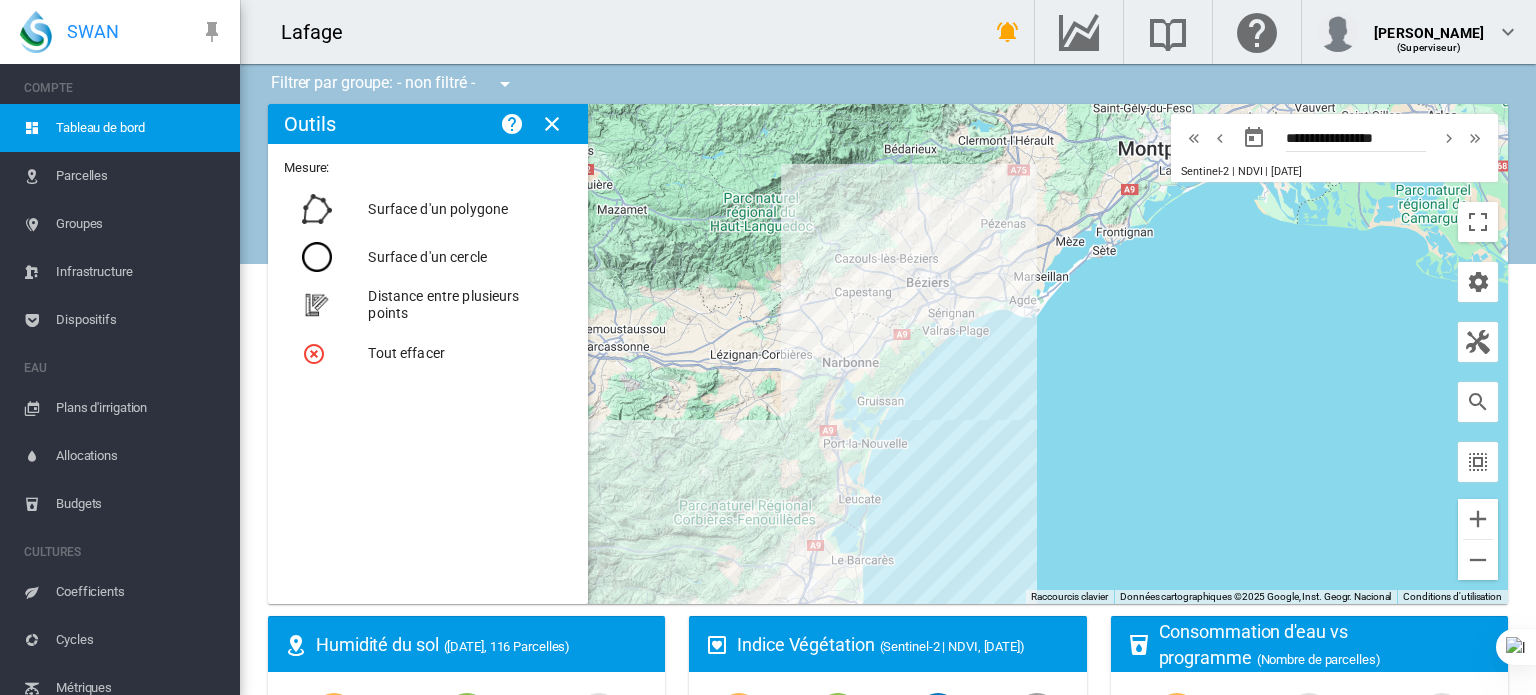 drag, startPoint x: 827, startPoint y: 535, endPoint x: 892, endPoint y: 266, distance: 276.74176 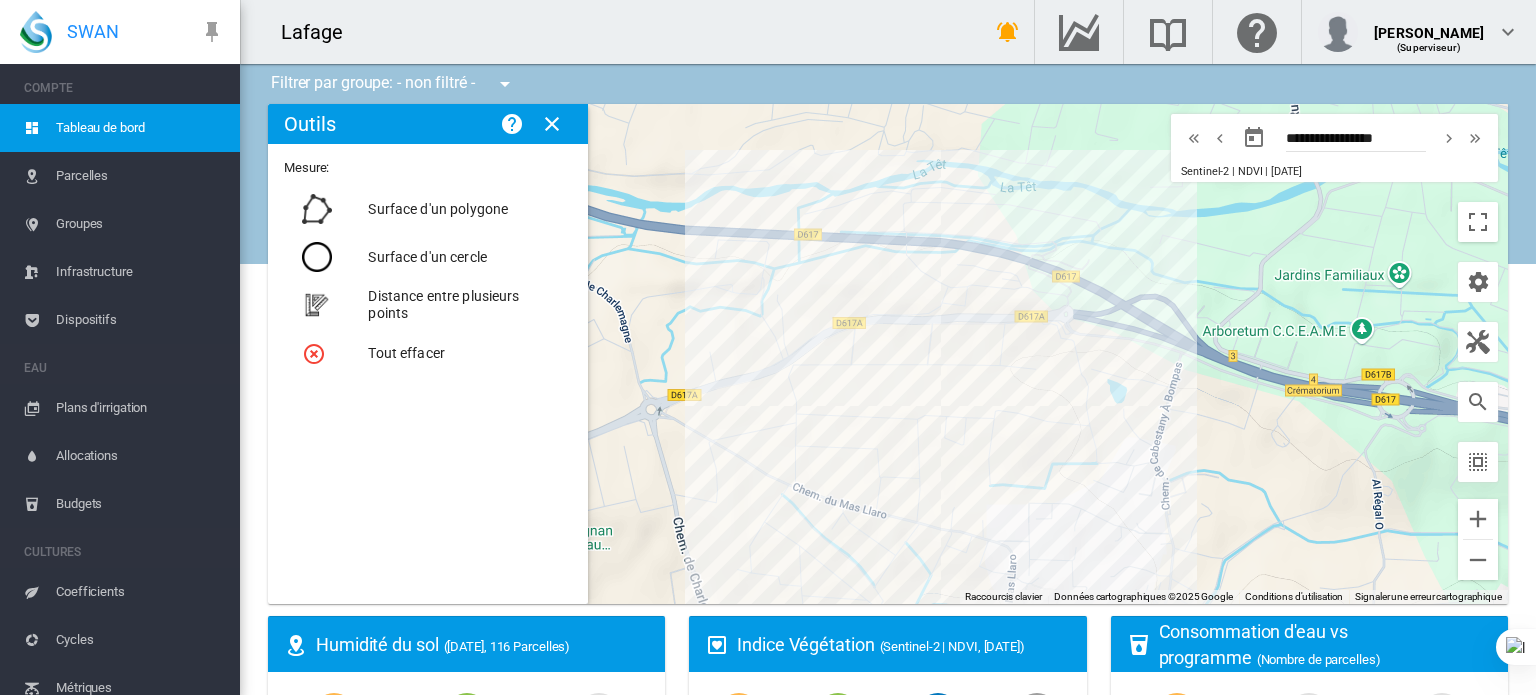 drag, startPoint x: 967, startPoint y: 462, endPoint x: 949, endPoint y: 380, distance: 83.95237 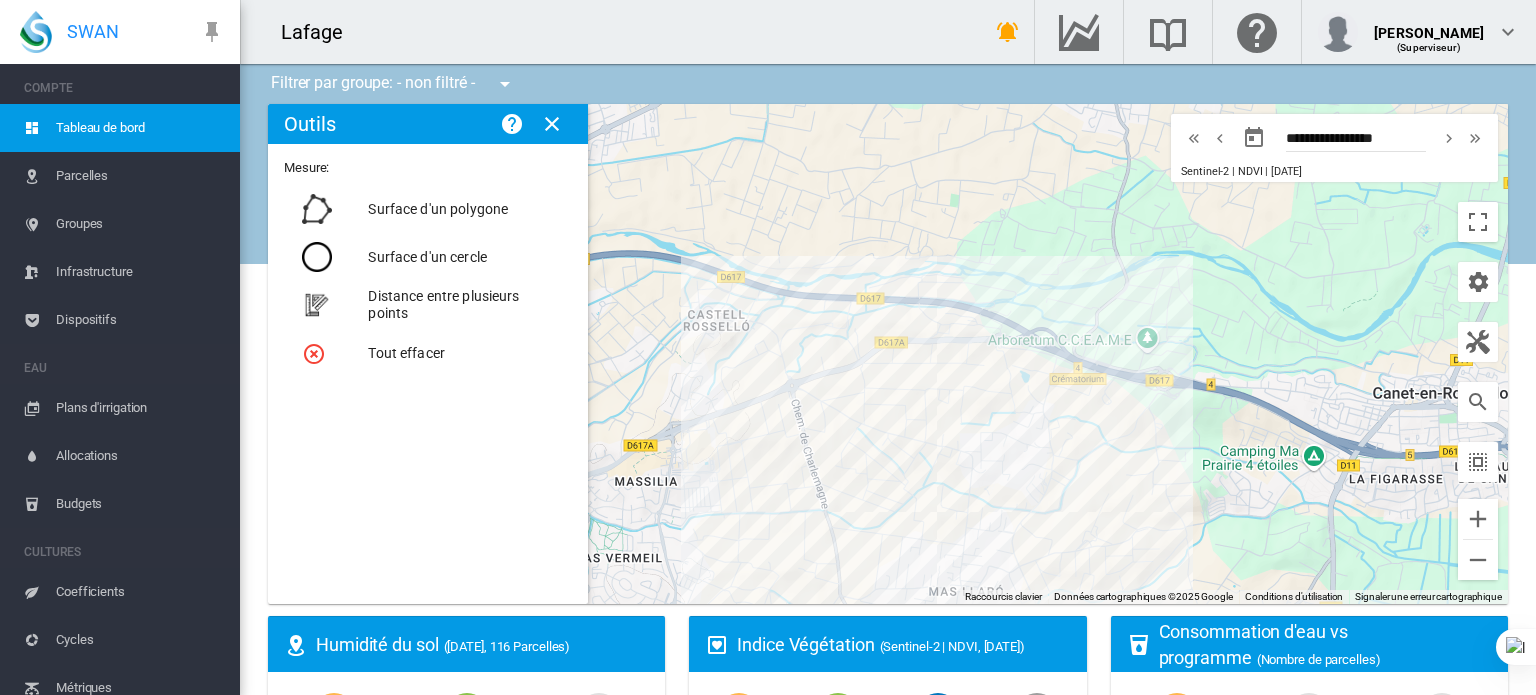 drag, startPoint x: 957, startPoint y: 486, endPoint x: 948, endPoint y: 449, distance: 38.078865 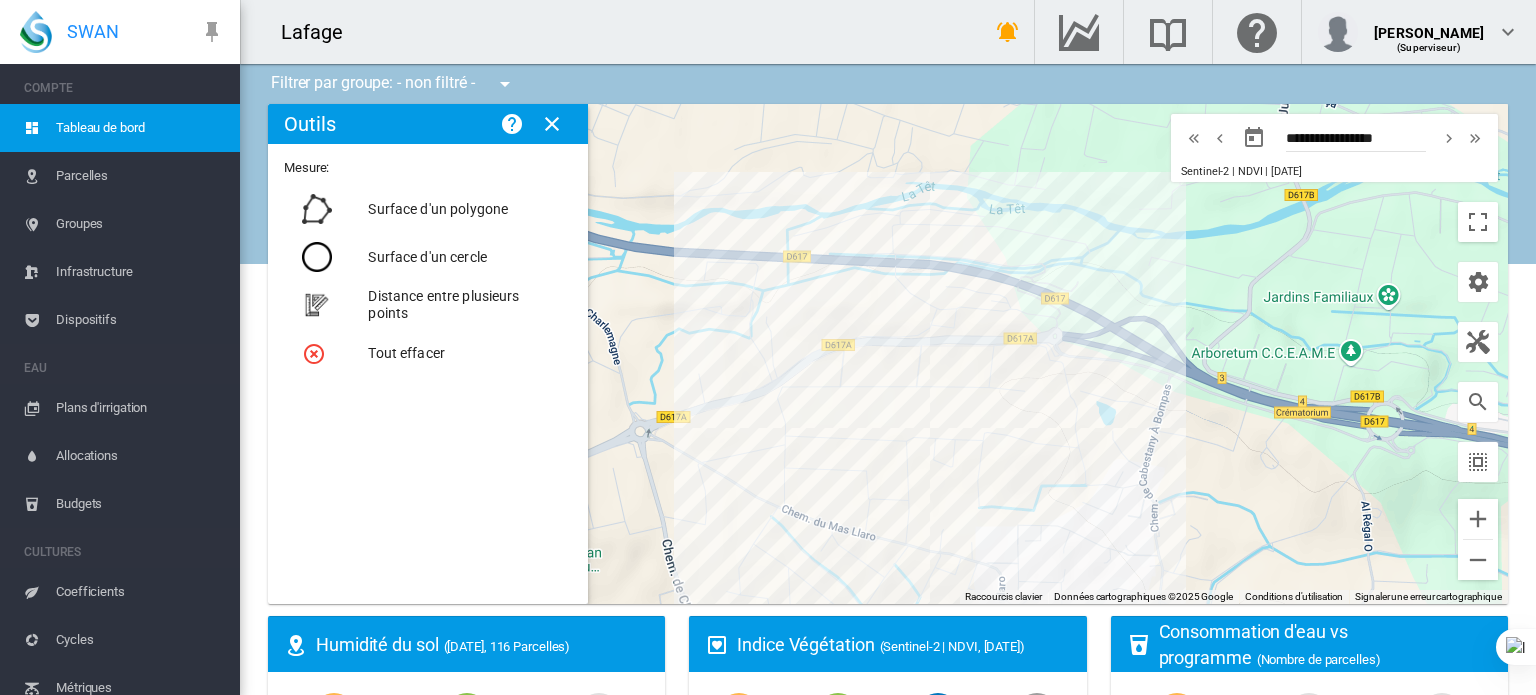 drag, startPoint x: 943, startPoint y: 465, endPoint x: 902, endPoint y: 537, distance: 82.85529 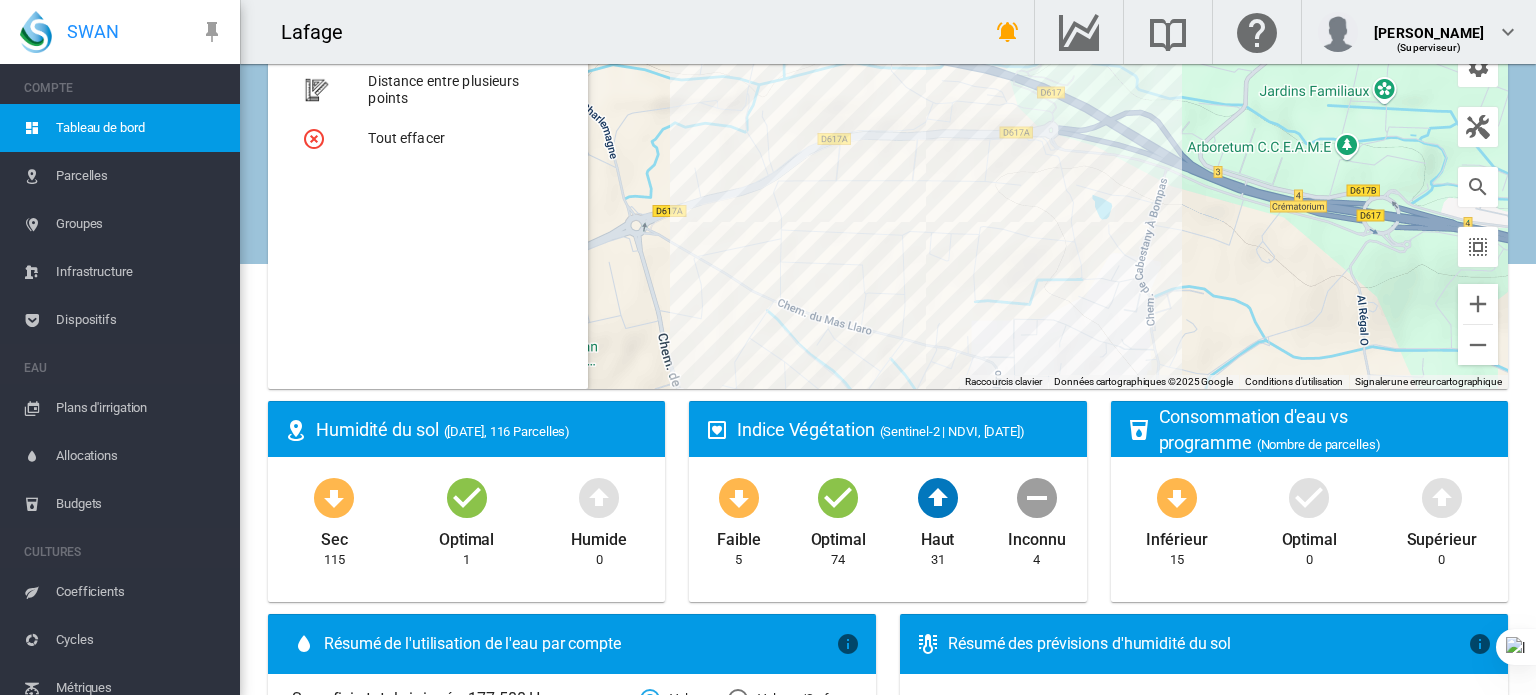 scroll, scrollTop: 204, scrollLeft: 0, axis: vertical 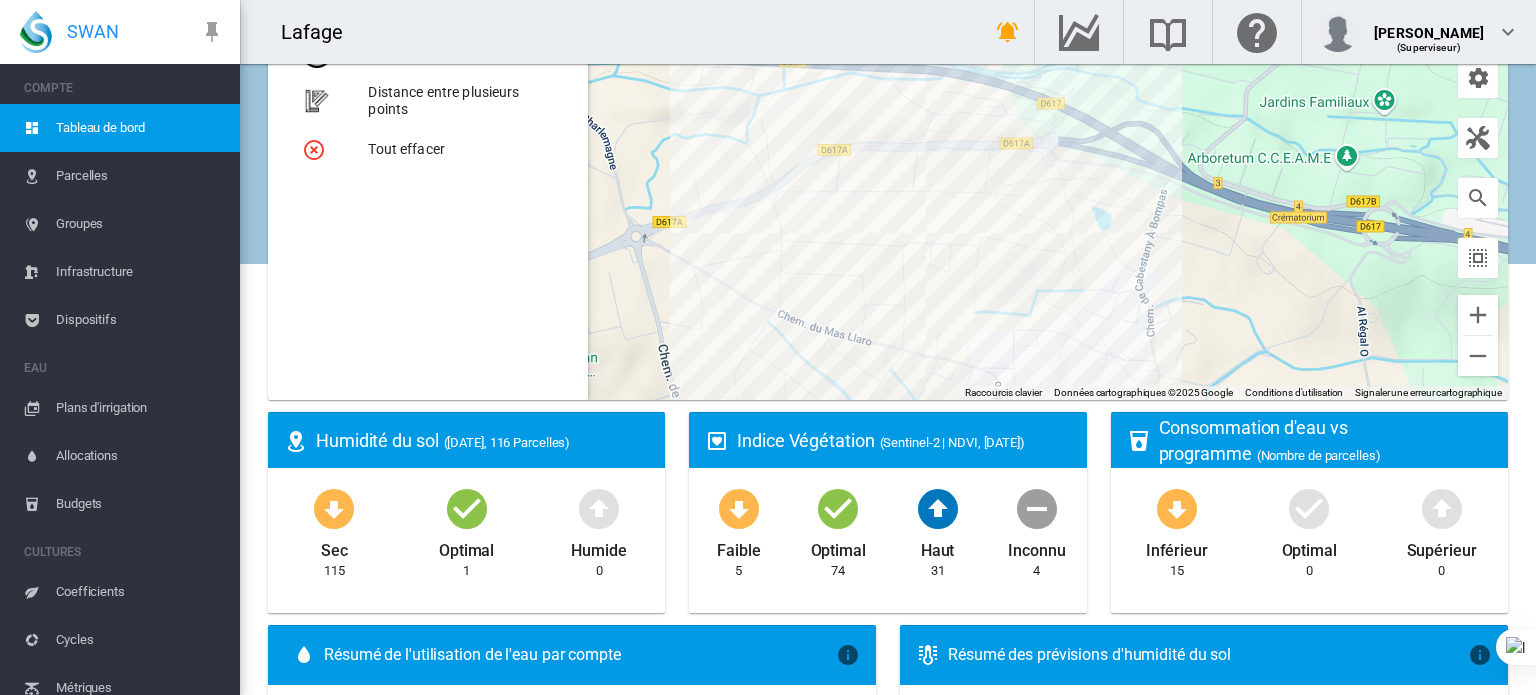 click on "Parcelles" at bounding box center [140, 176] 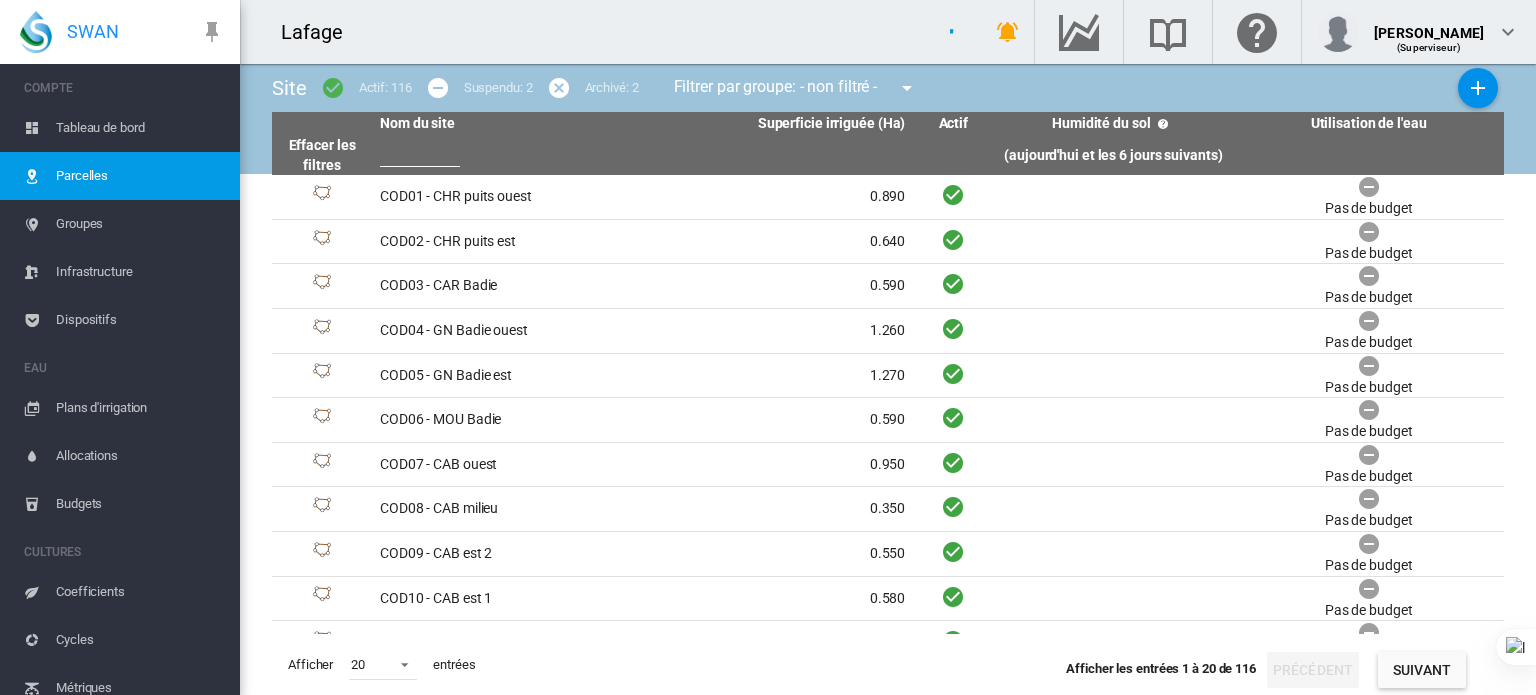 click on "Tableau de bord" at bounding box center (140, 128) 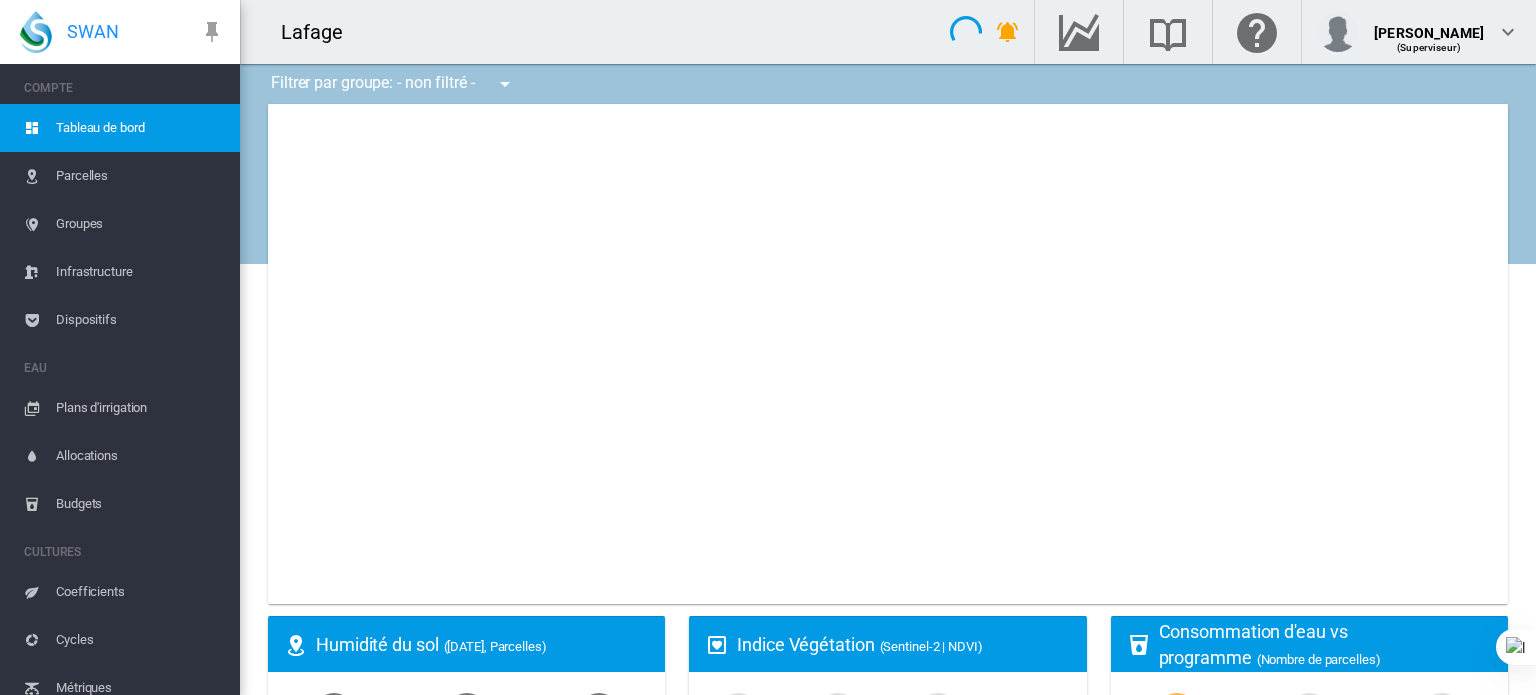 type on "**********" 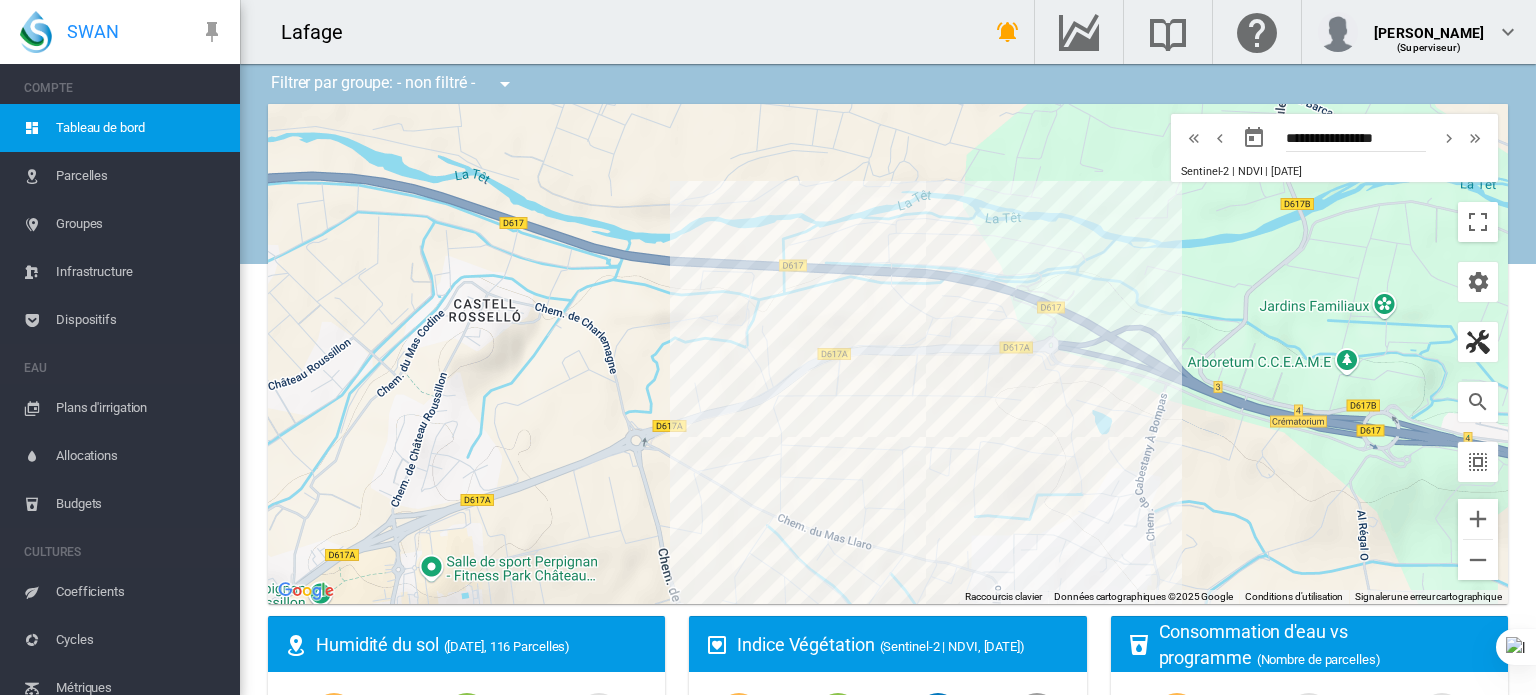 click at bounding box center (1478, 342) 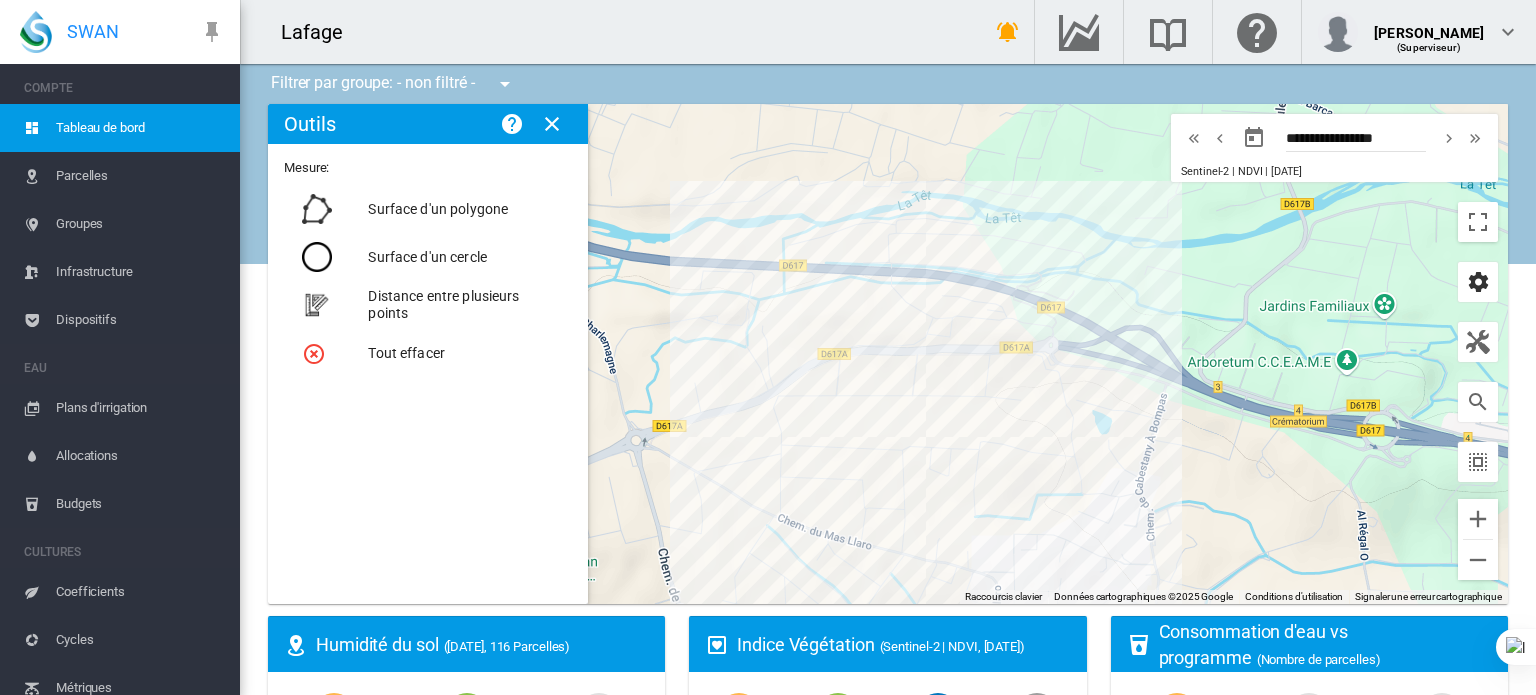 click at bounding box center (1478, 282) 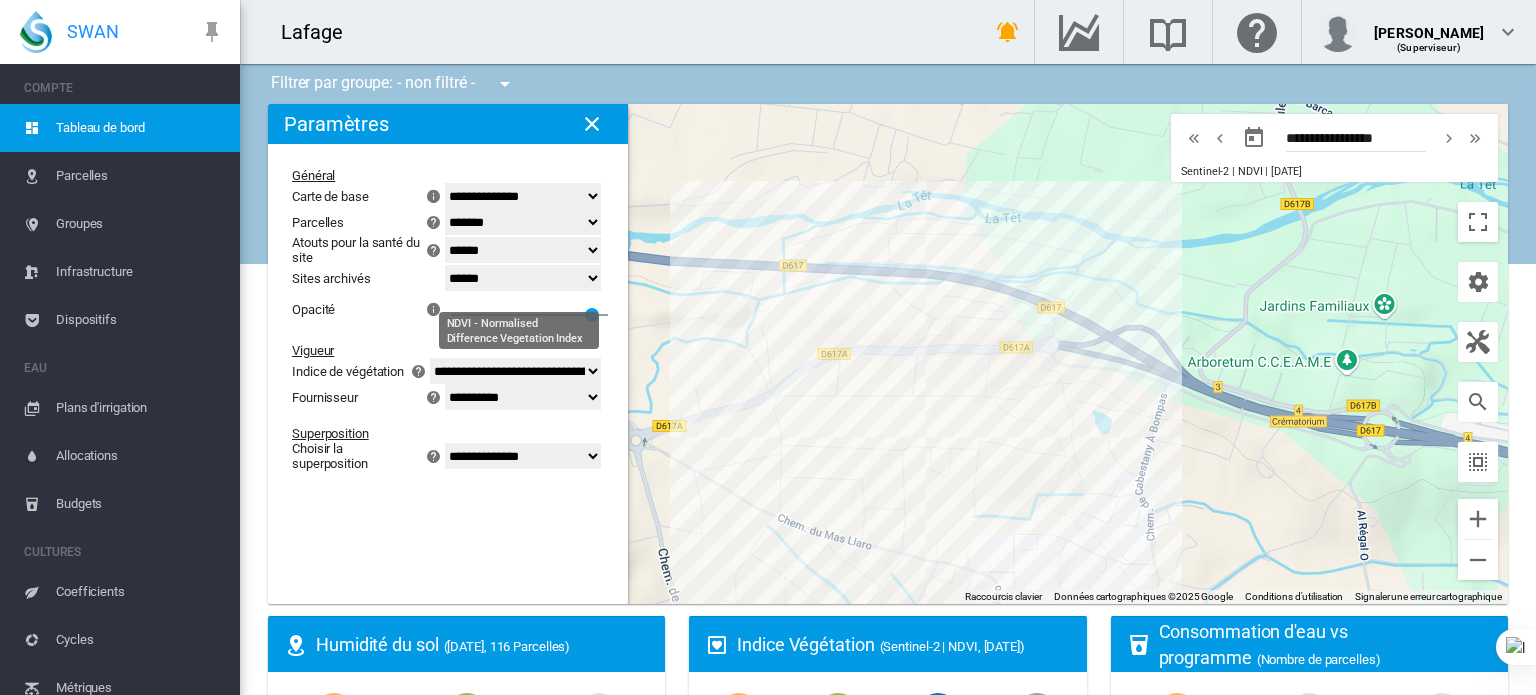 click on "**********" 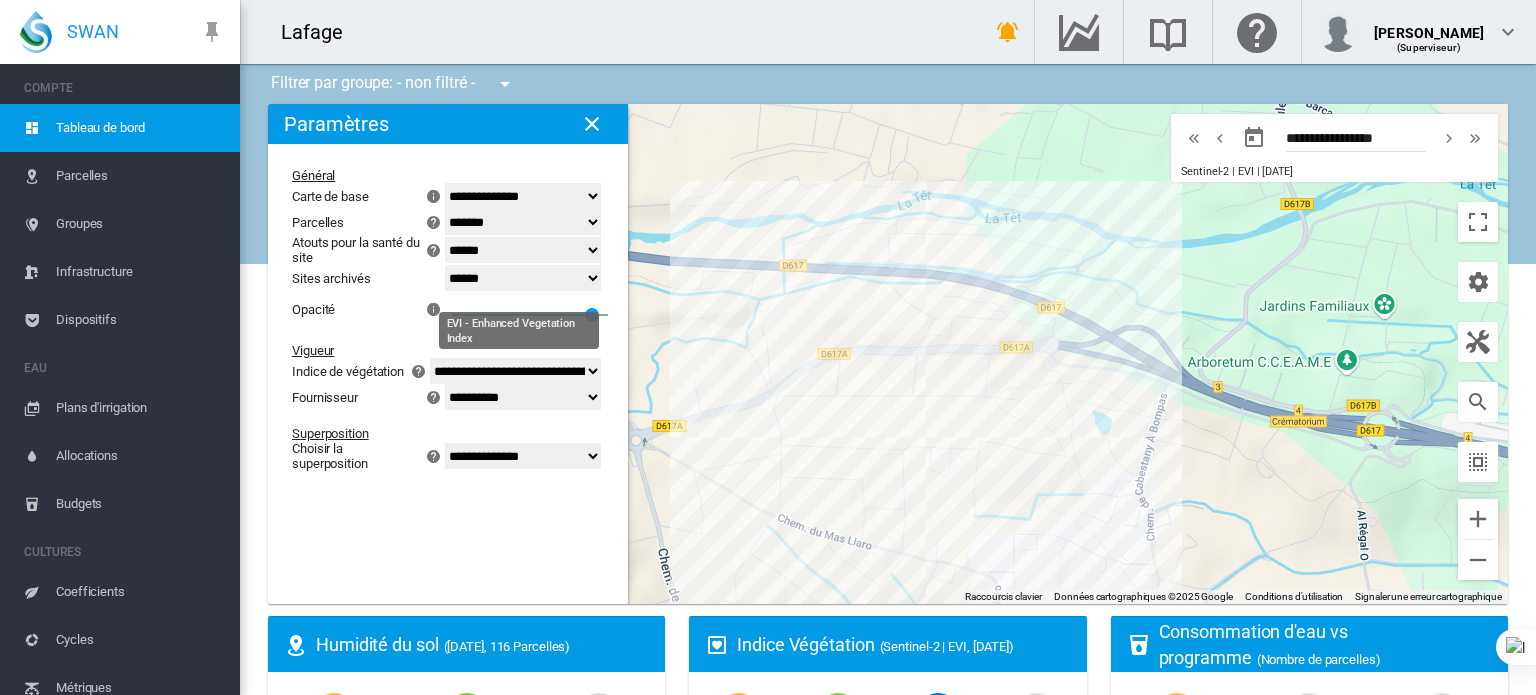 click on "**********" 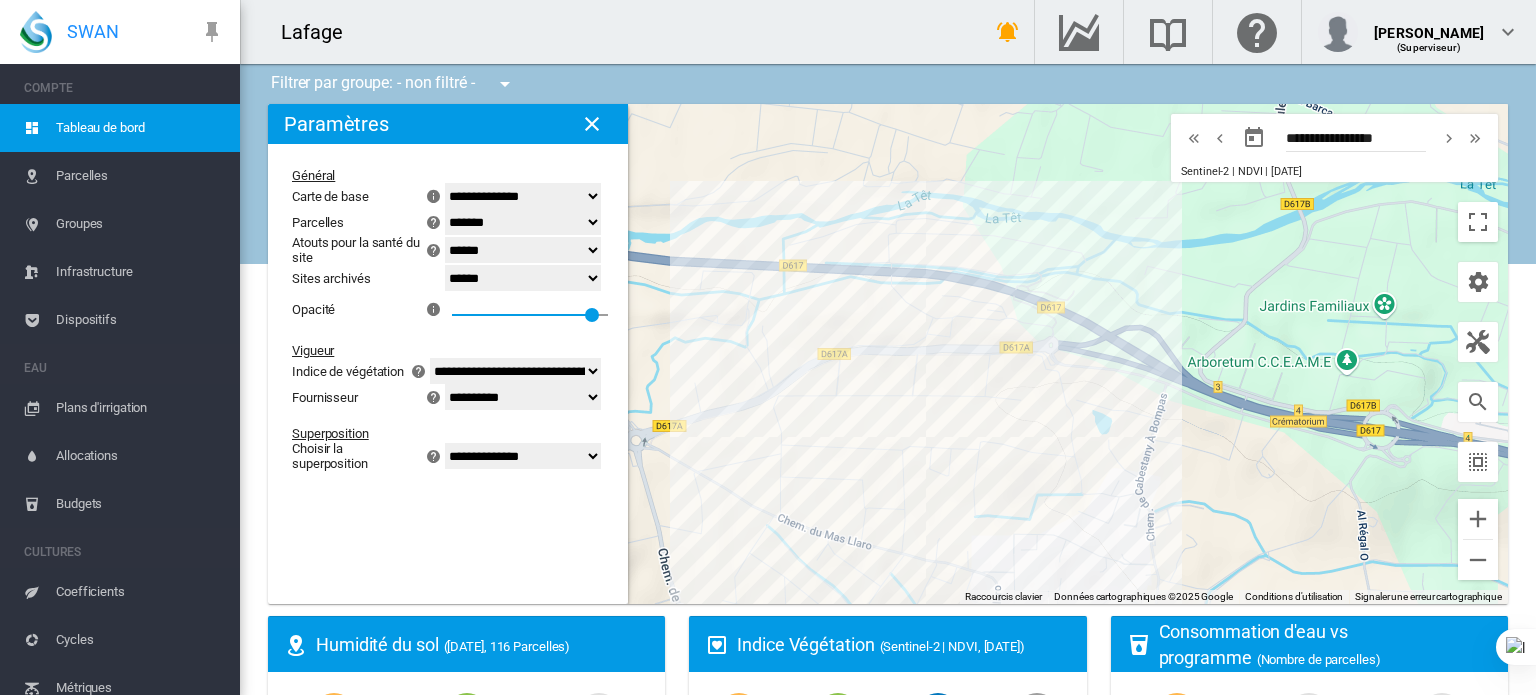 click on "**********" 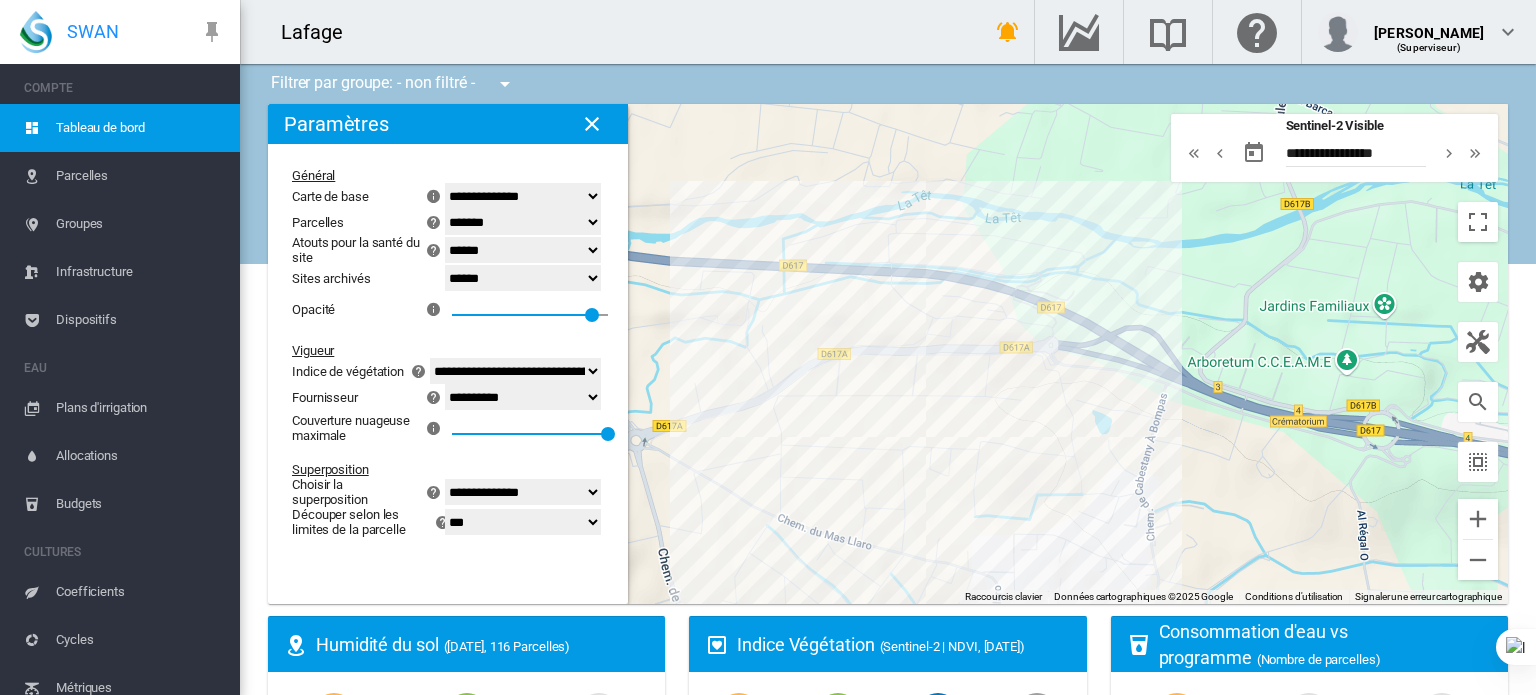 click on "***
***" 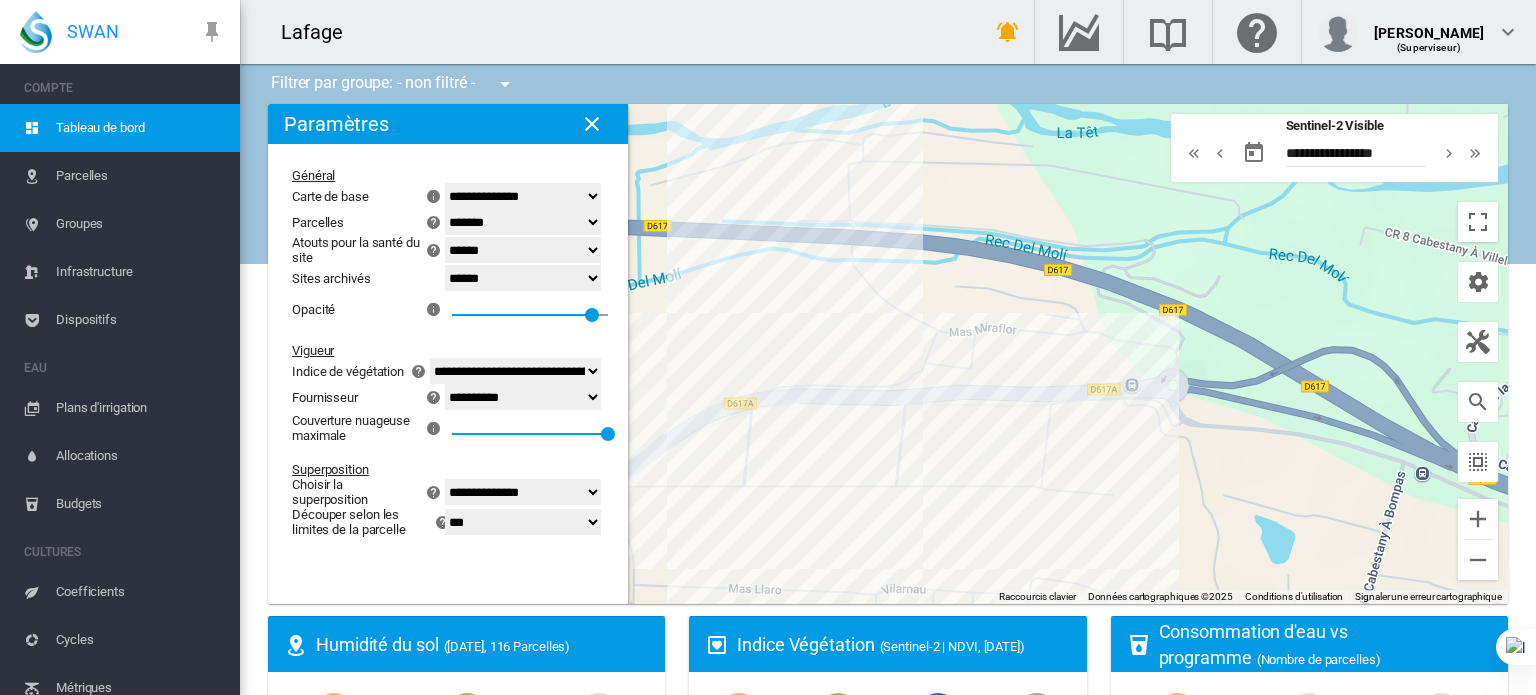 drag, startPoint x: 860, startPoint y: 264, endPoint x: 888, endPoint y: 354, distance: 94.254974 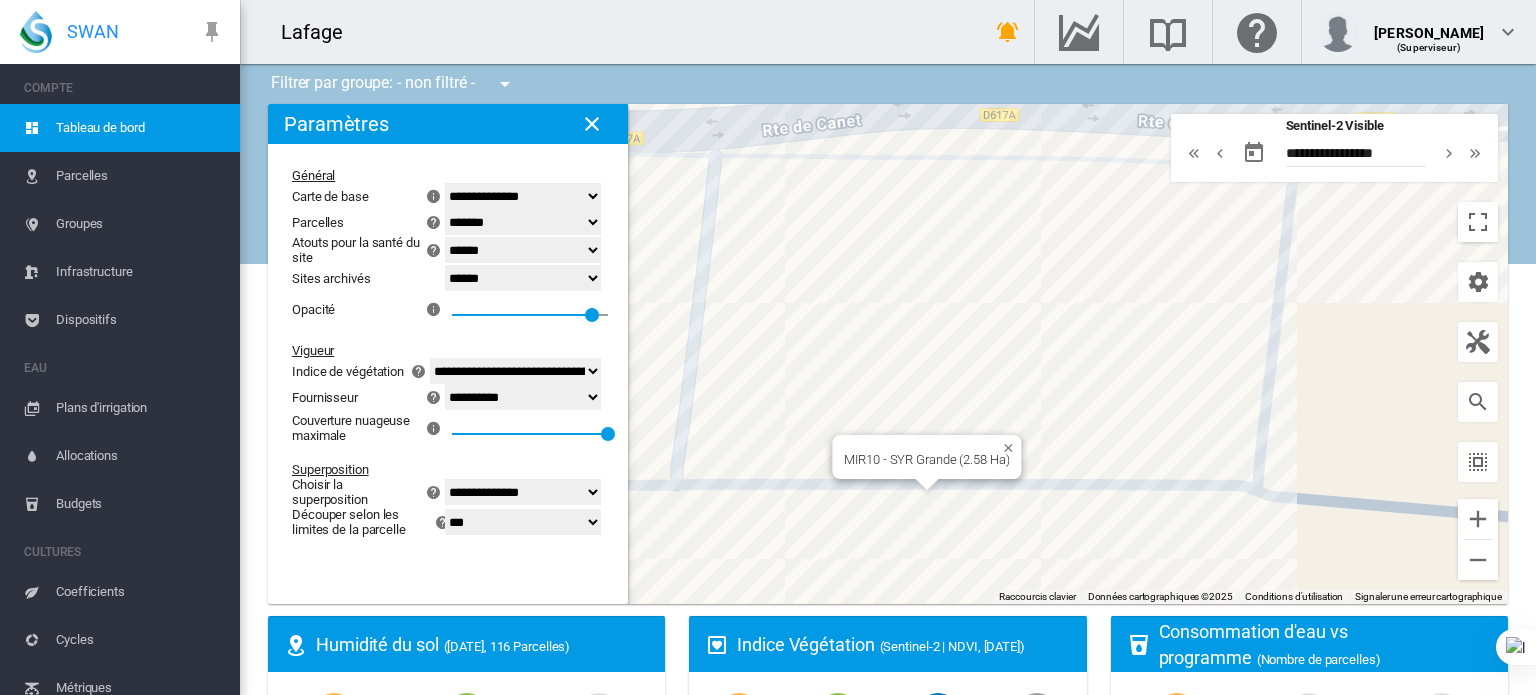 drag, startPoint x: 1051, startPoint y: 323, endPoint x: 1076, endPoint y: 383, distance: 65 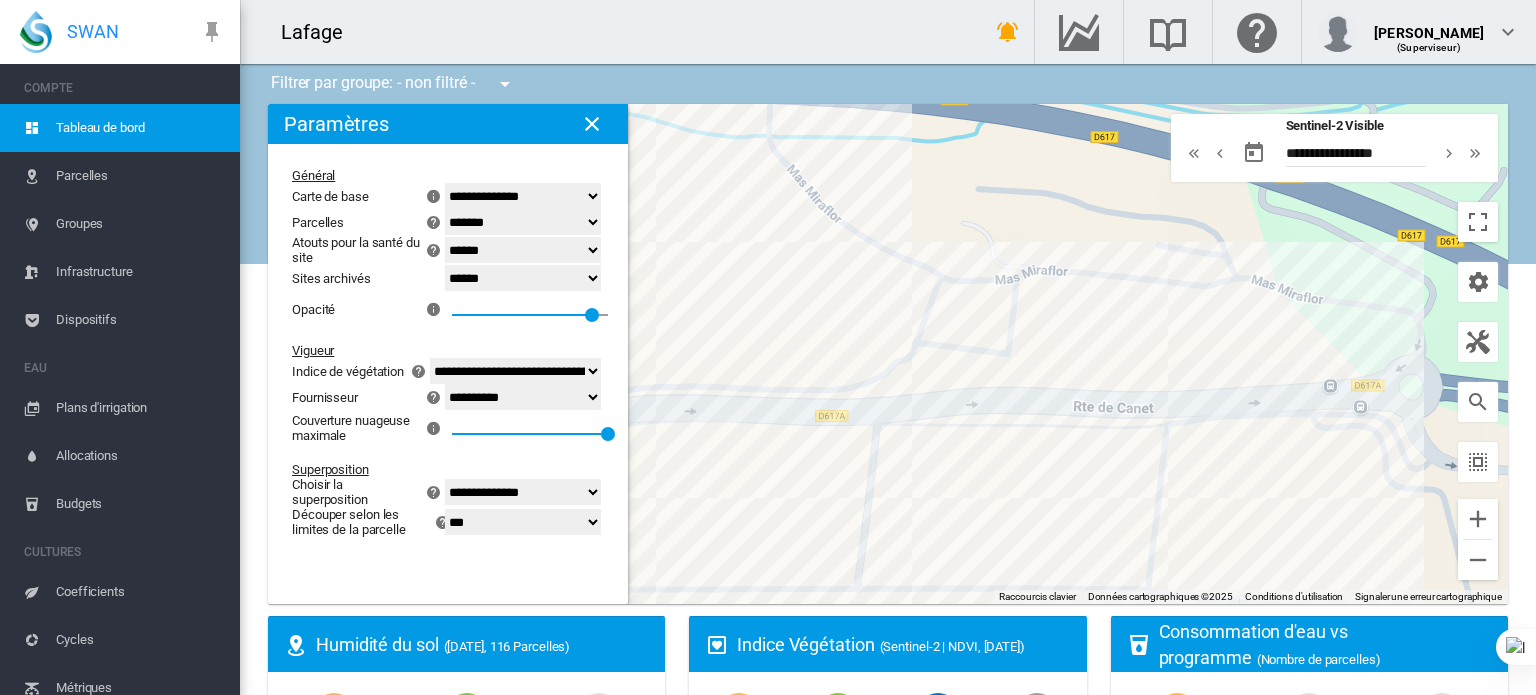 drag, startPoint x: 1344, startPoint y: 243, endPoint x: 1250, endPoint y: 439, distance: 217.37524 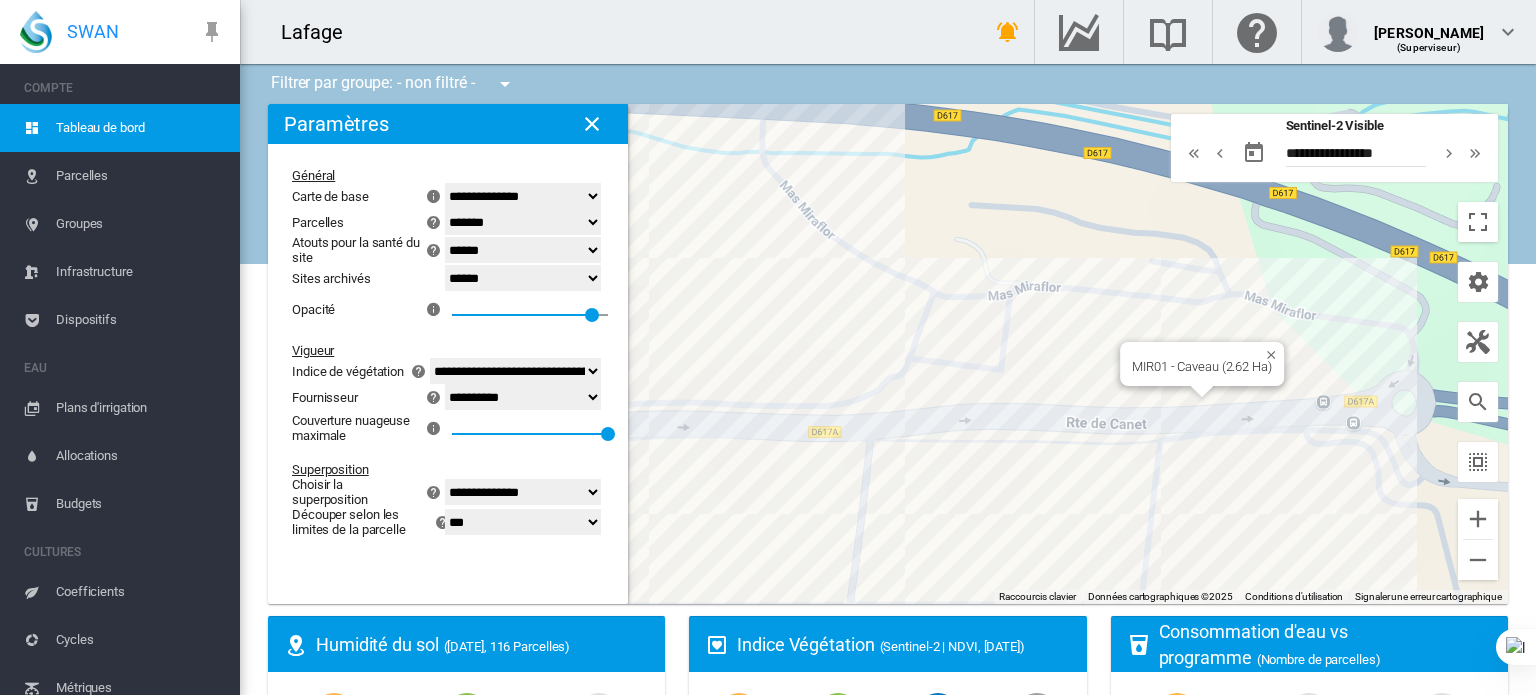 click at bounding box center [1195, 350] 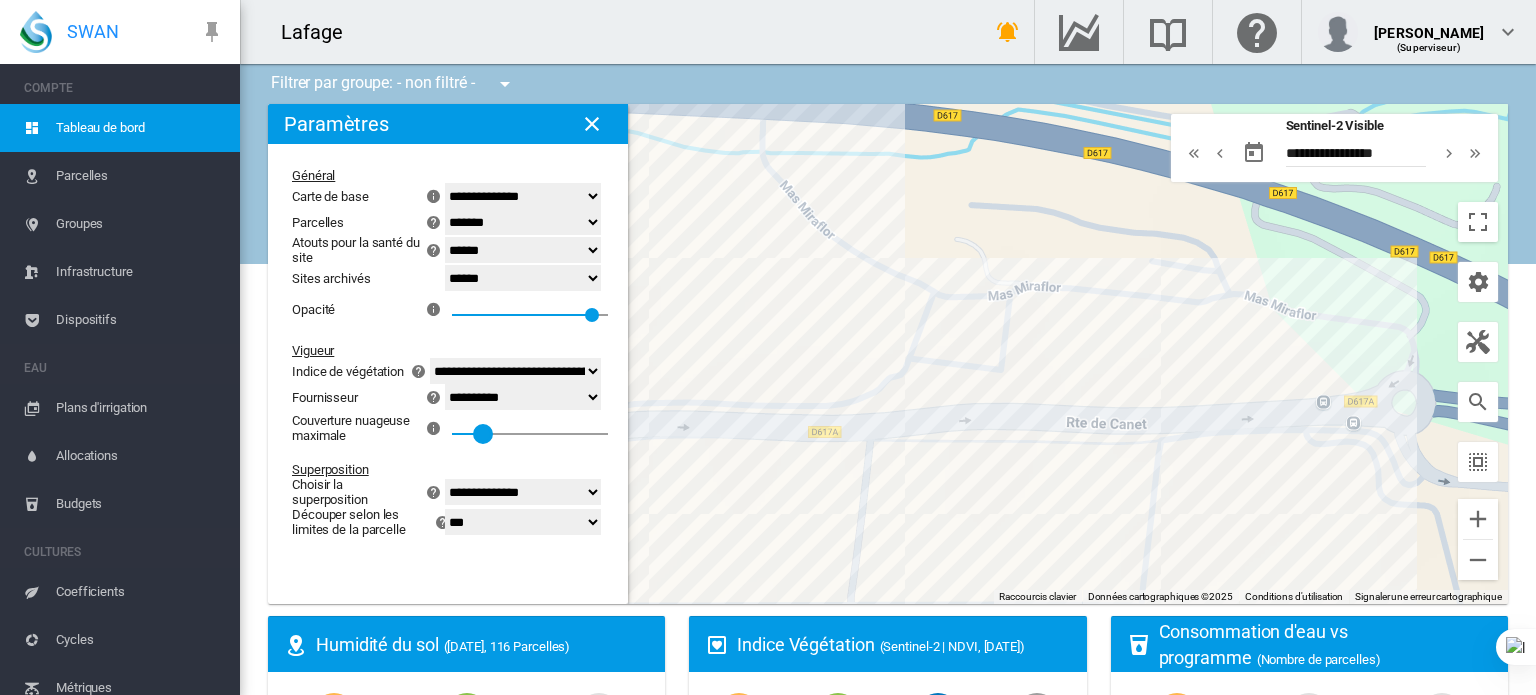 drag, startPoint x: 602, startPoint y: 441, endPoint x: 484, endPoint y: 439, distance: 118.016945 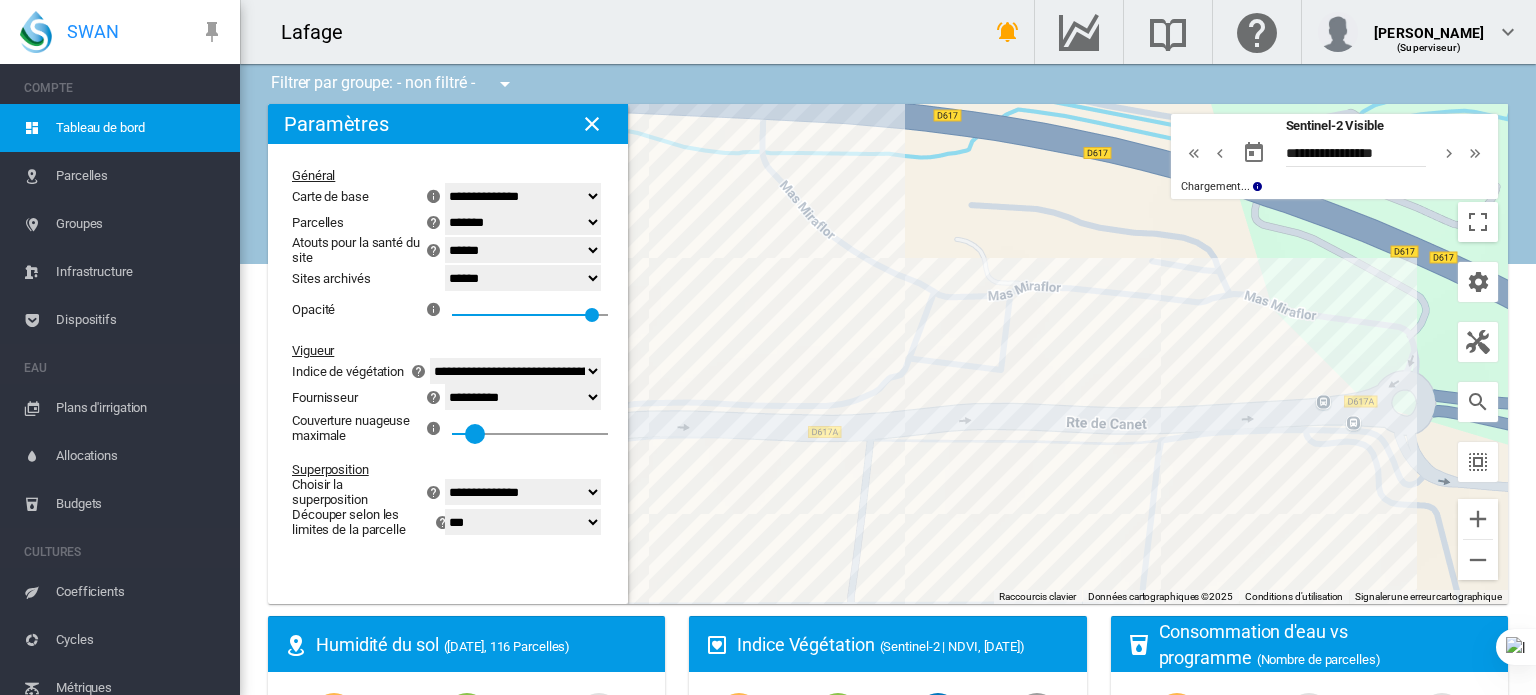 drag, startPoint x: 484, startPoint y: 439, endPoint x: 472, endPoint y: 439, distance: 12 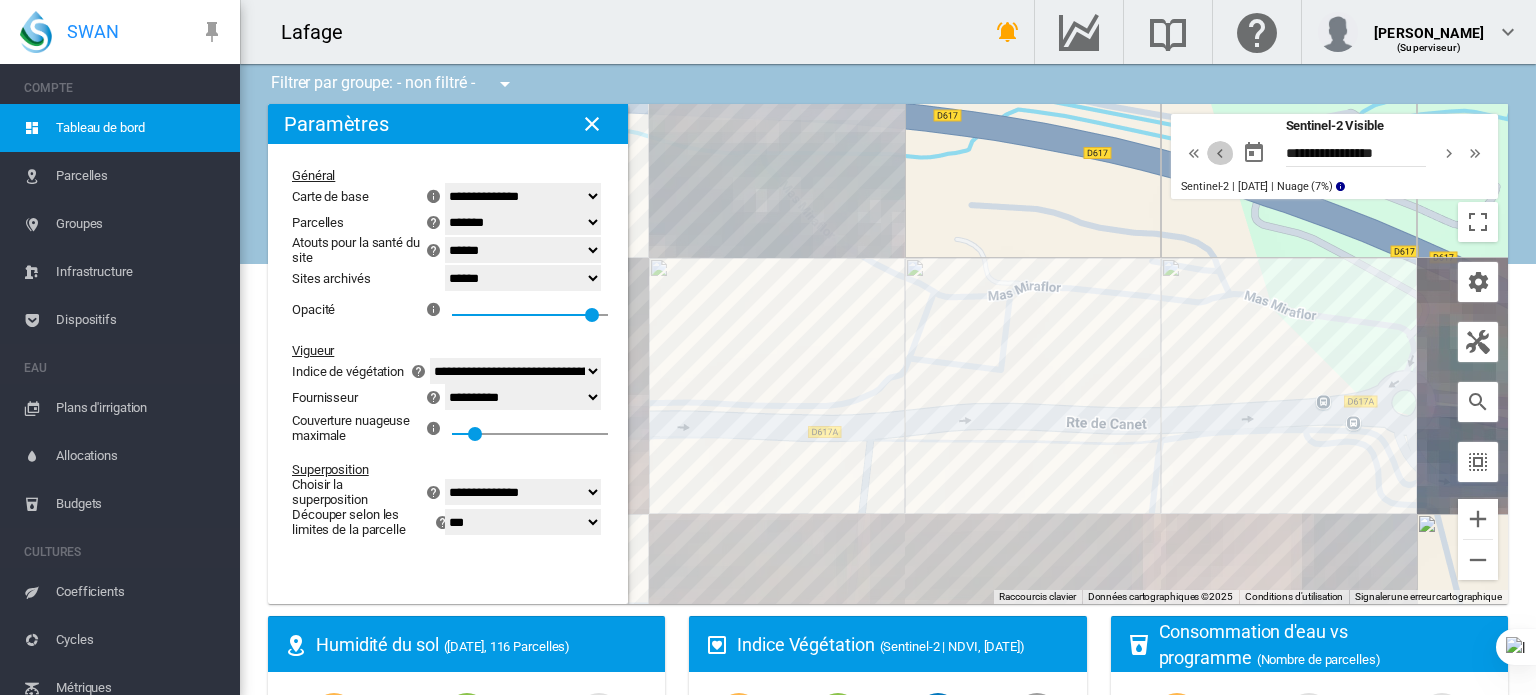 click at bounding box center (1220, 153) 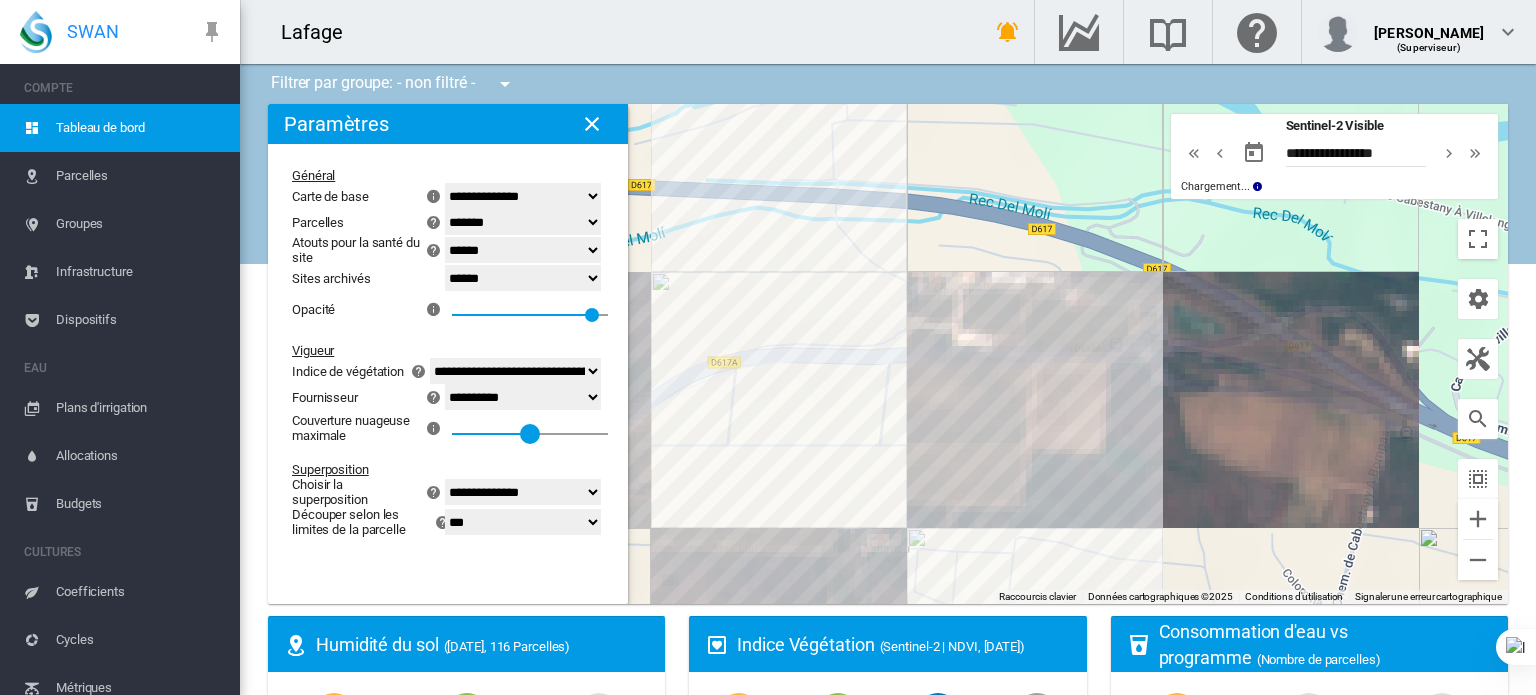 drag, startPoint x: 482, startPoint y: 443, endPoint x: 529, endPoint y: 443, distance: 47 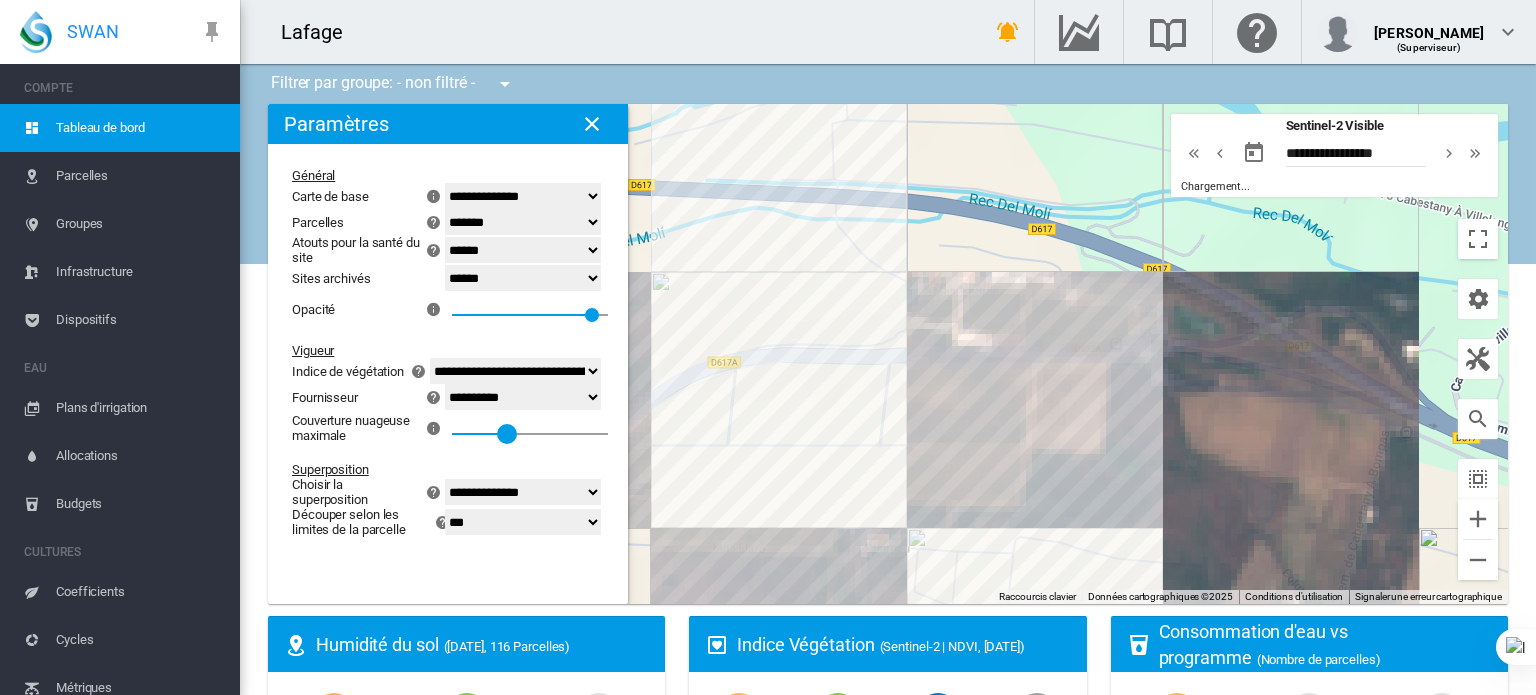 drag, startPoint x: 532, startPoint y: 439, endPoint x: 508, endPoint y: 439, distance: 24 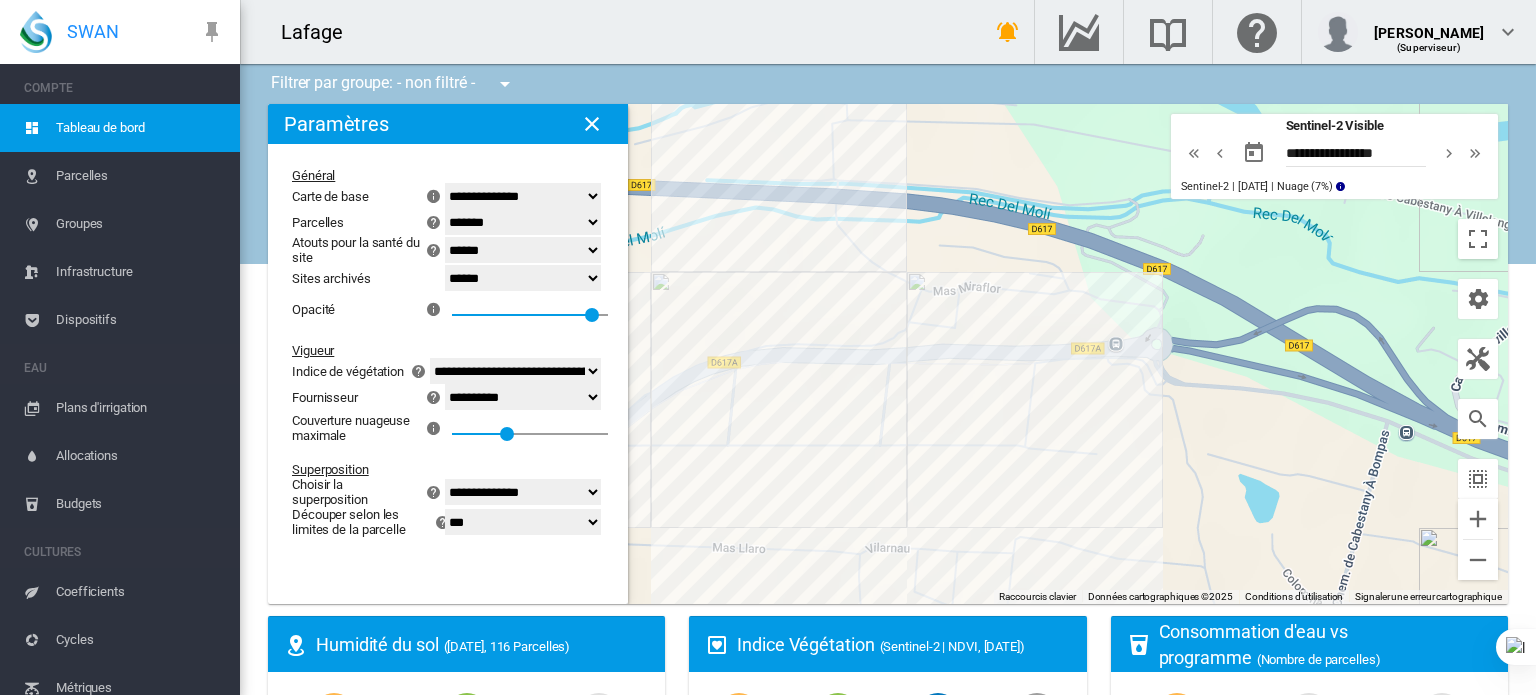 click on "***
***" 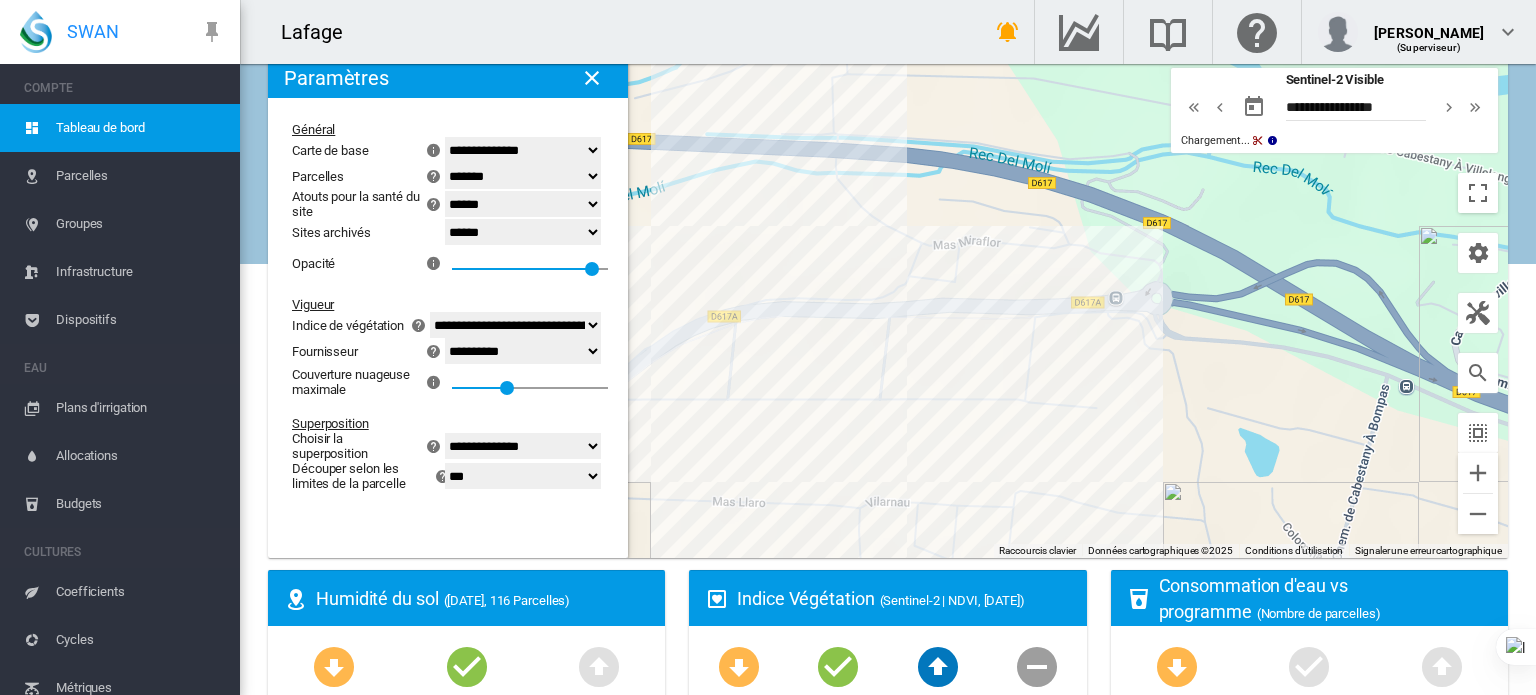 scroll, scrollTop: 0, scrollLeft: 0, axis: both 